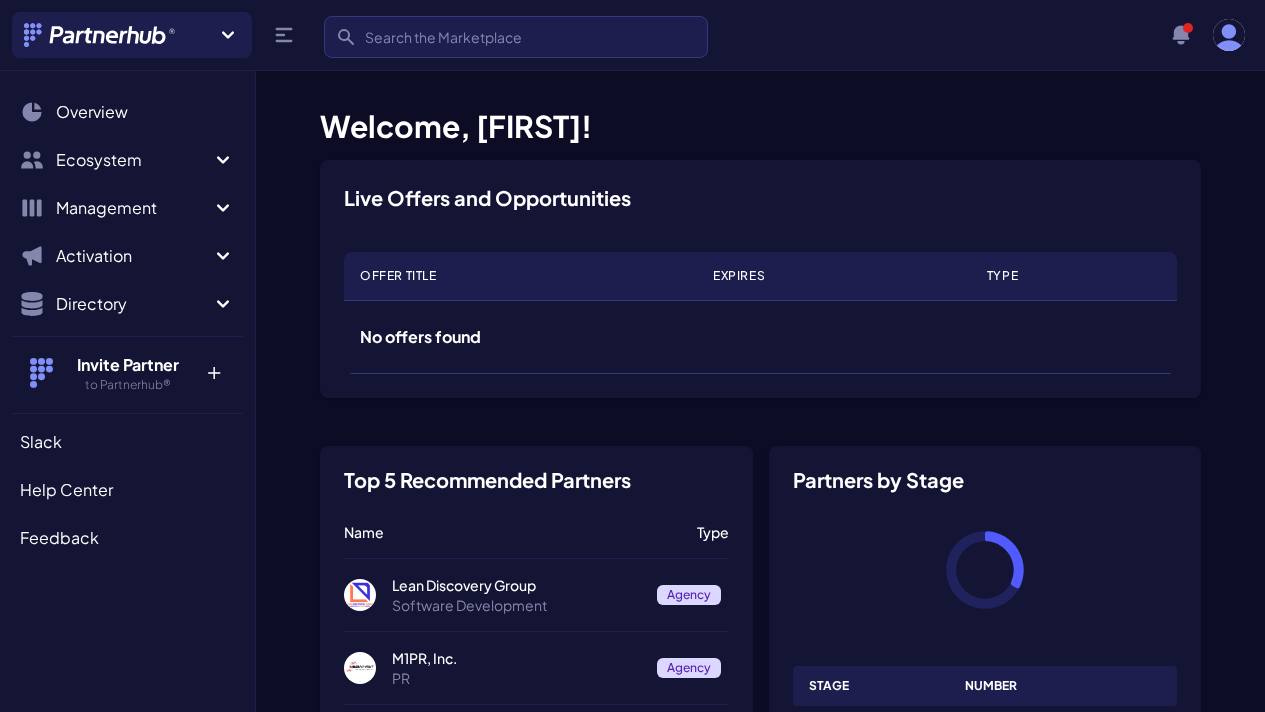 scroll, scrollTop: 0, scrollLeft: 0, axis: both 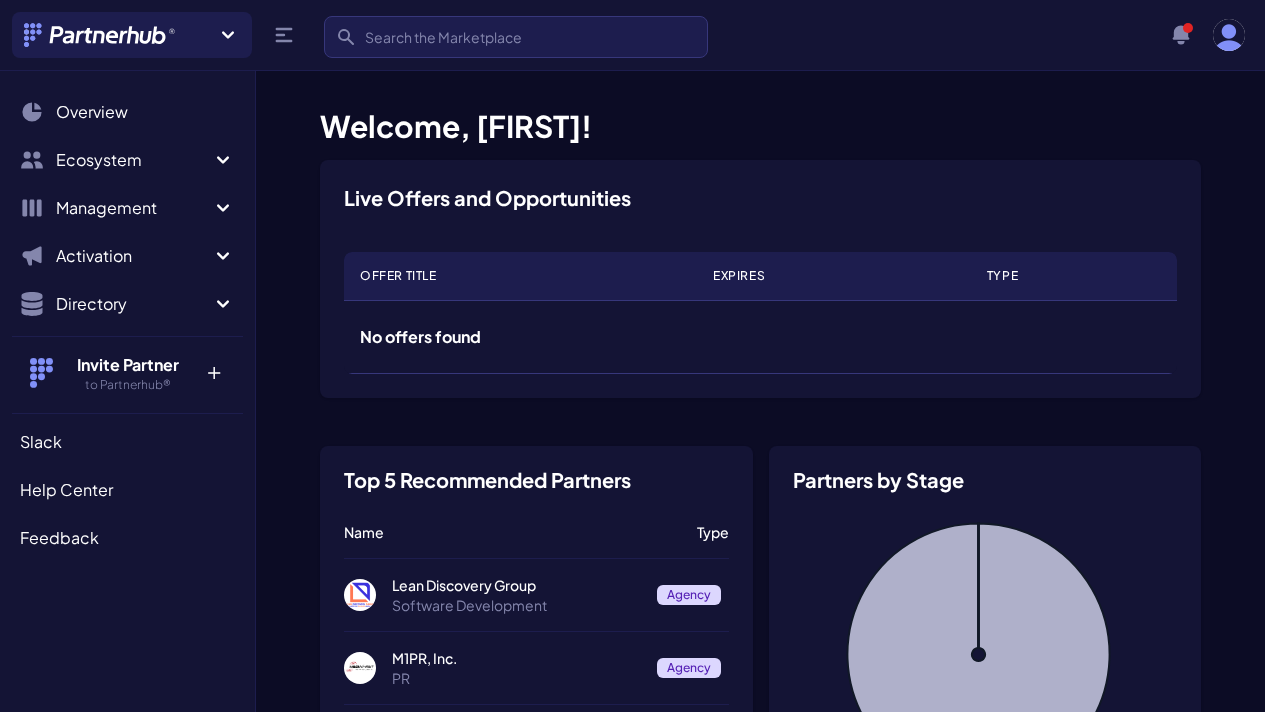 drag, startPoint x: 587, startPoint y: 362, endPoint x: 605, endPoint y: 139, distance: 223.72528 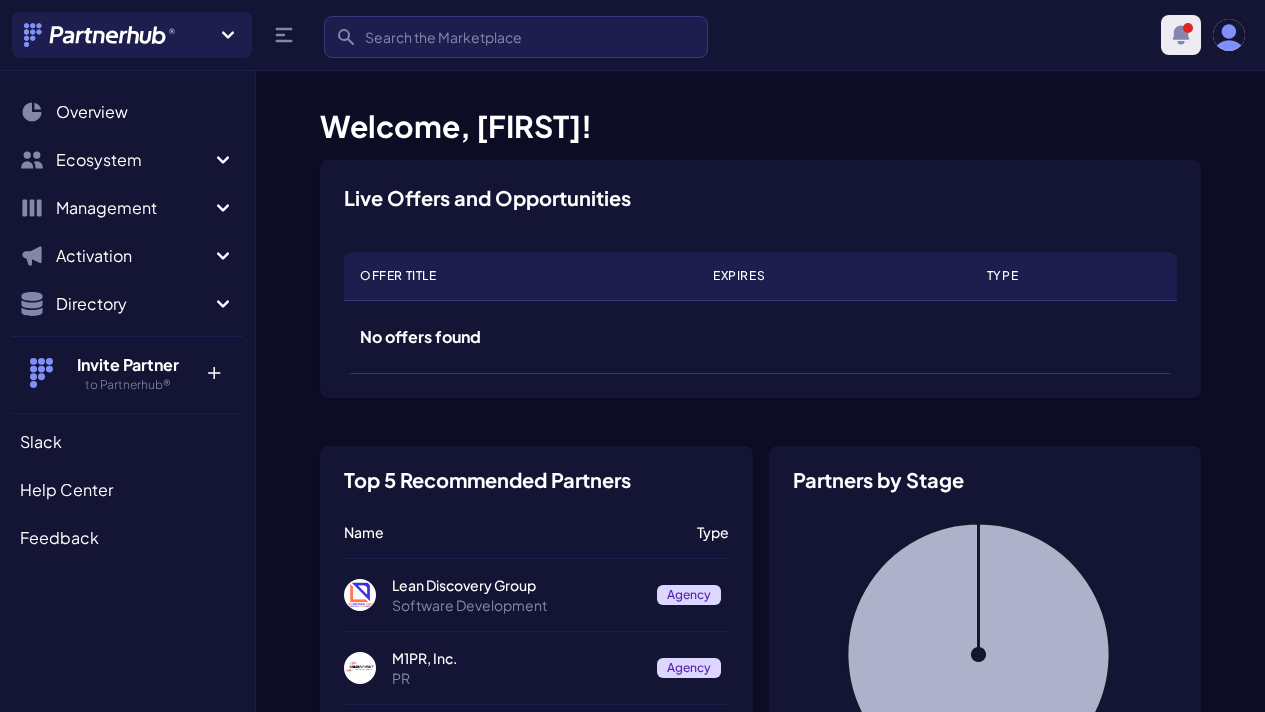 click 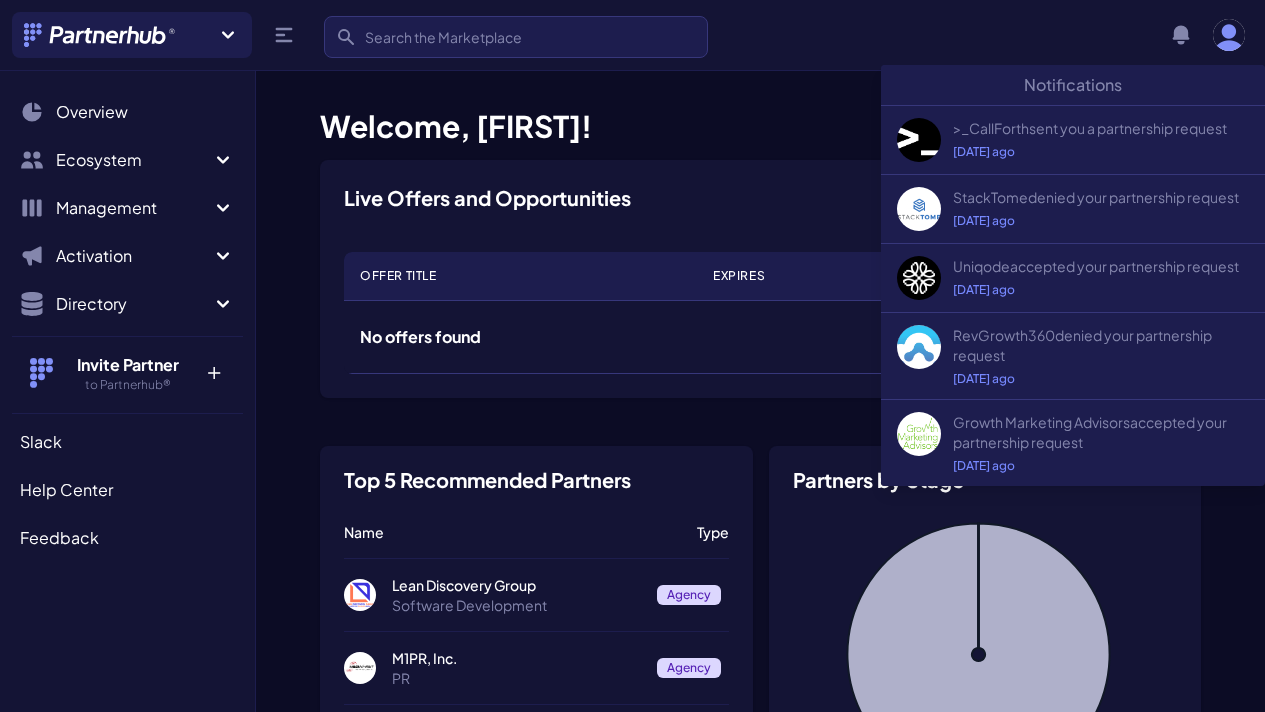 click on "Welcome, Hansika!
Live Offers and Opportunities
Offer Title
Expires
Type
No offers found
Top 5 Recommended Partners
Name" at bounding box center [760, 1718] 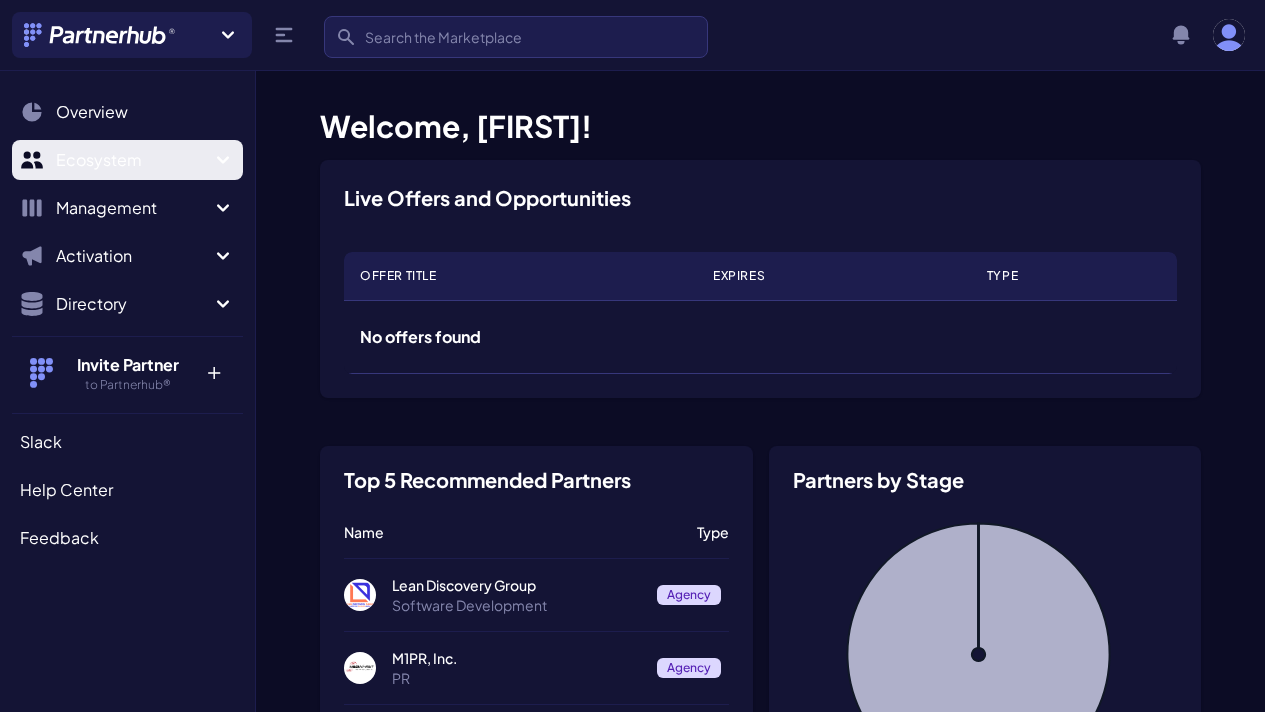 click on "Ecosystem" at bounding box center [127, 160] 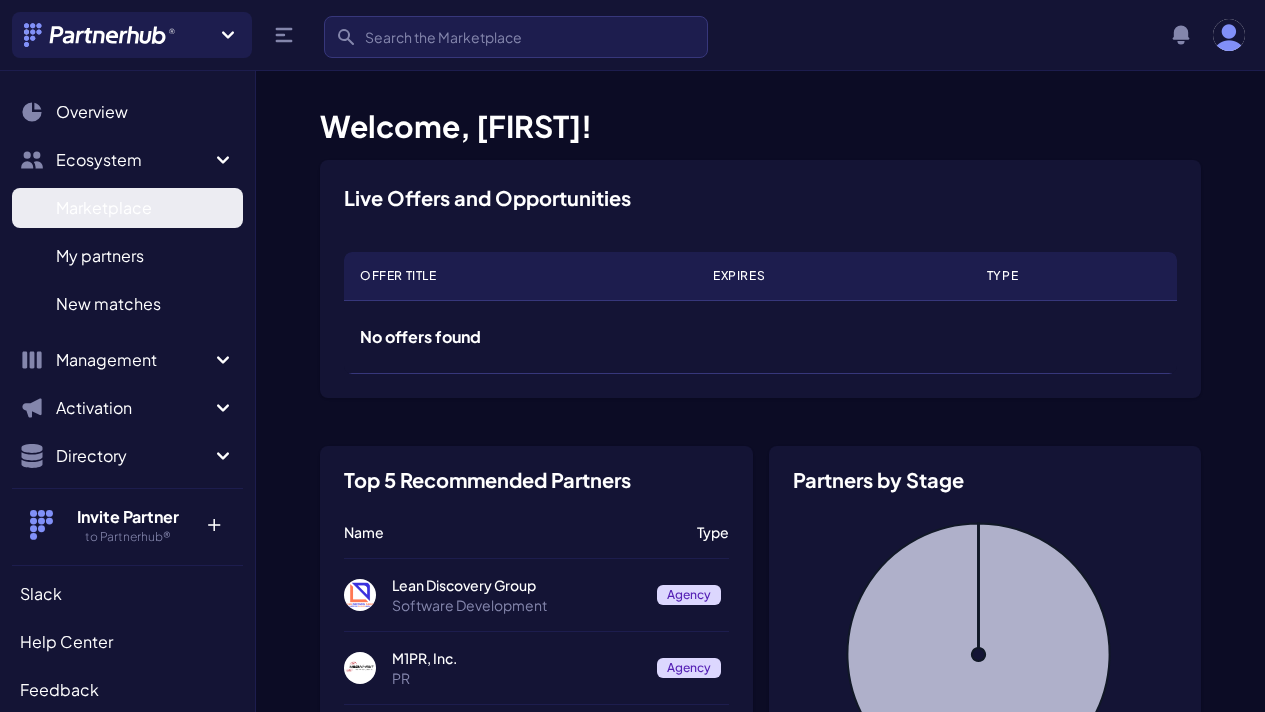 click on "Marketplace M" at bounding box center [127, 208] 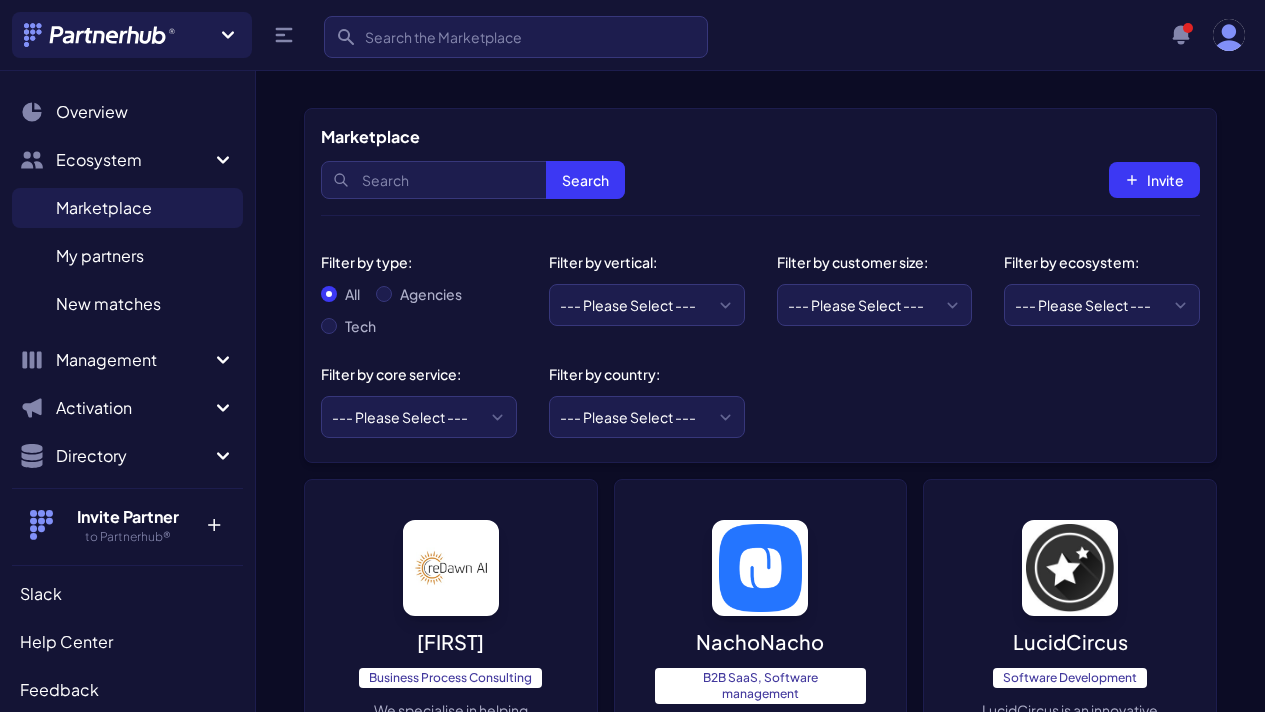 scroll, scrollTop: 0, scrollLeft: 0, axis: both 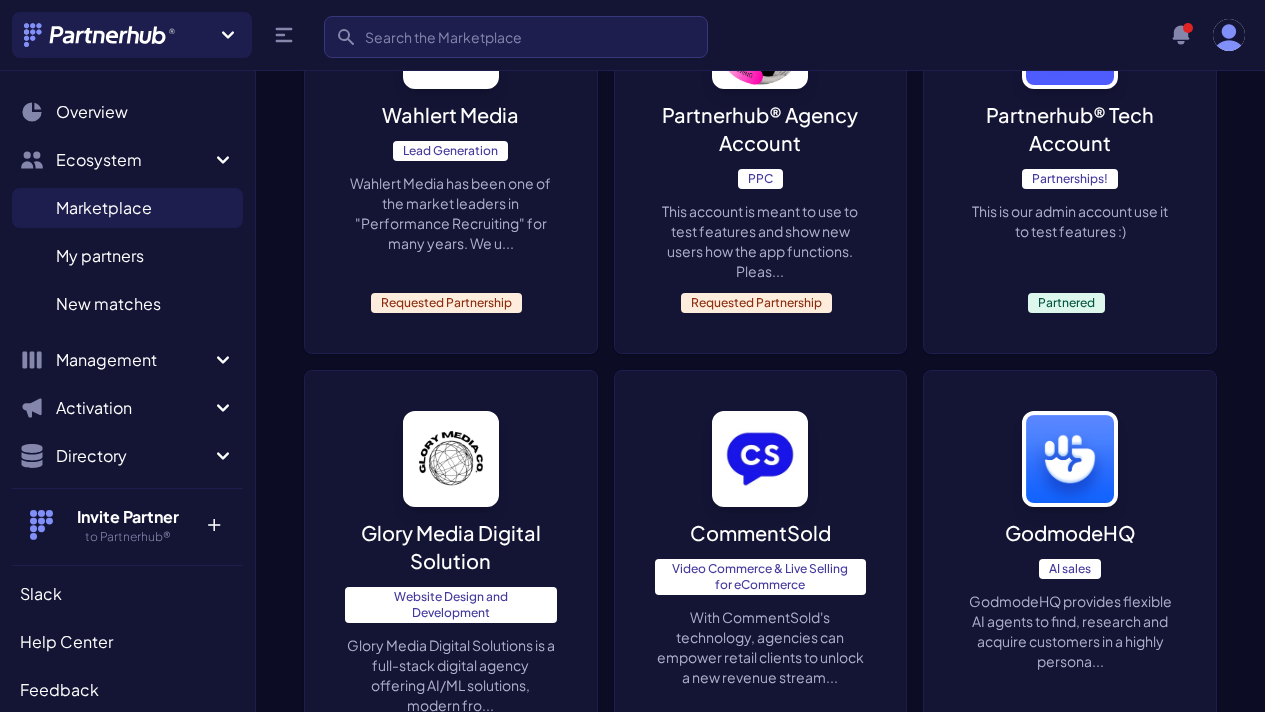 click on "This account is meant to use to test features and show new users how the app functions.
Pleas..." at bounding box center (761, 241) 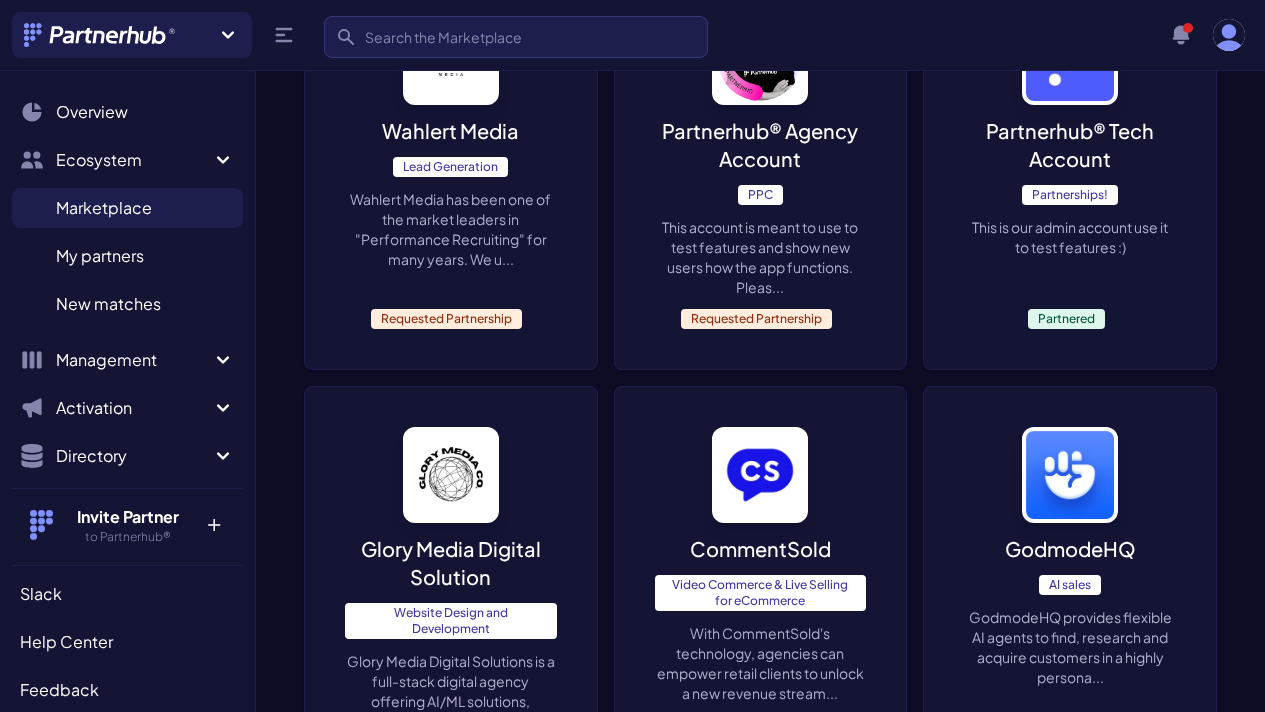 scroll, scrollTop: 909, scrollLeft: 0, axis: vertical 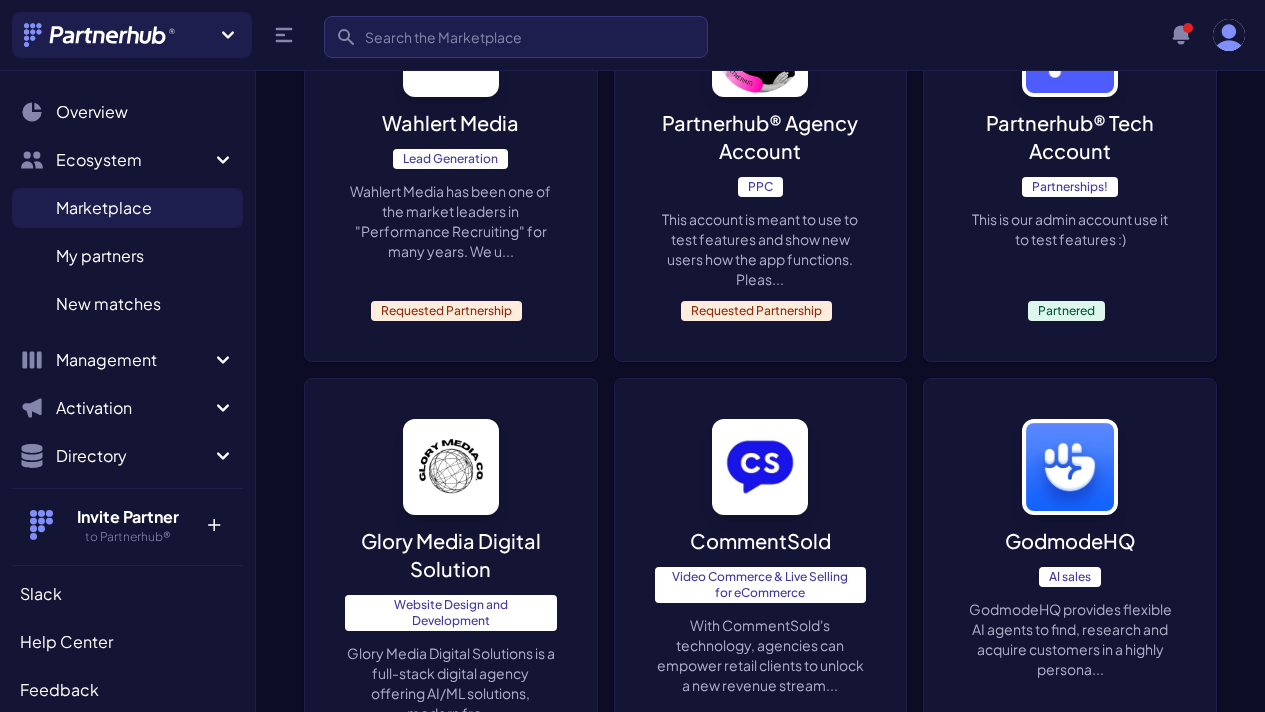 click on "Glory Media Digital Solution Website Design and Development Glory Media Digital Solutions is a full-stack digital agency offering AI/ML solutions, modern fro... No Connection" at bounding box center (451, 587) 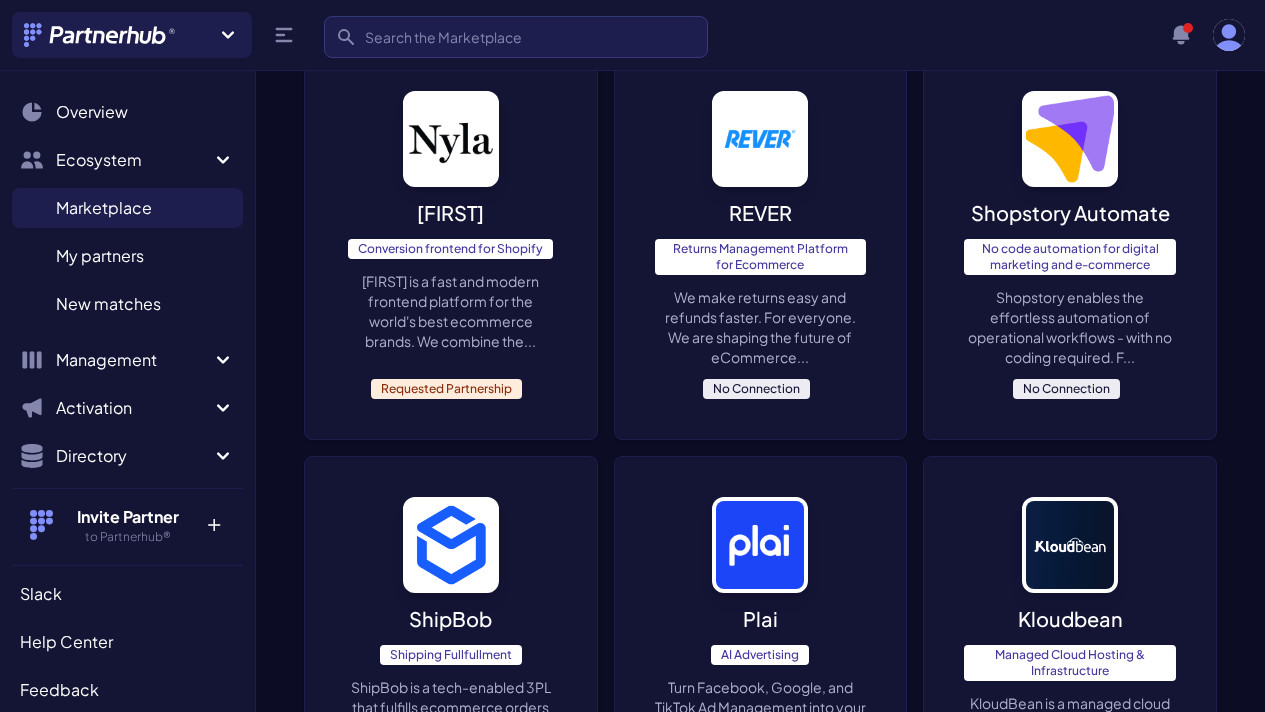 scroll, scrollTop: 2493, scrollLeft: 0, axis: vertical 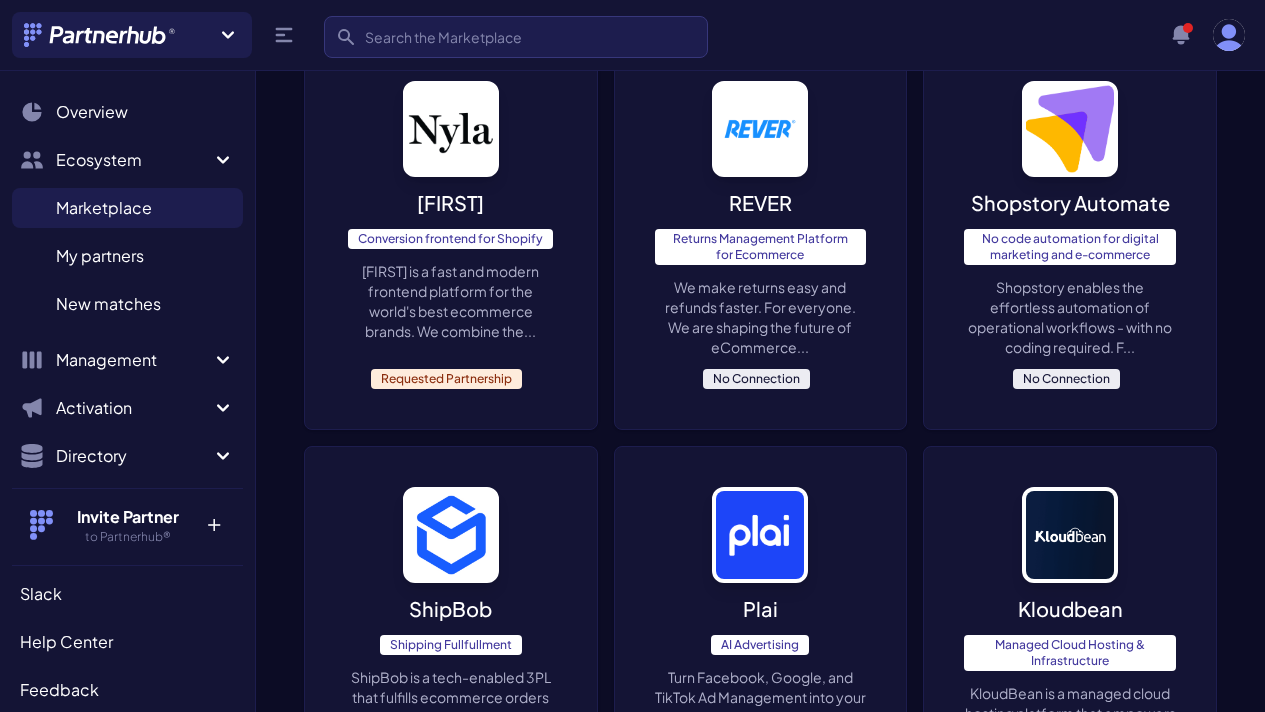 click on "No code automation for digital marketing and e-commerce" at bounding box center (1070, 247) 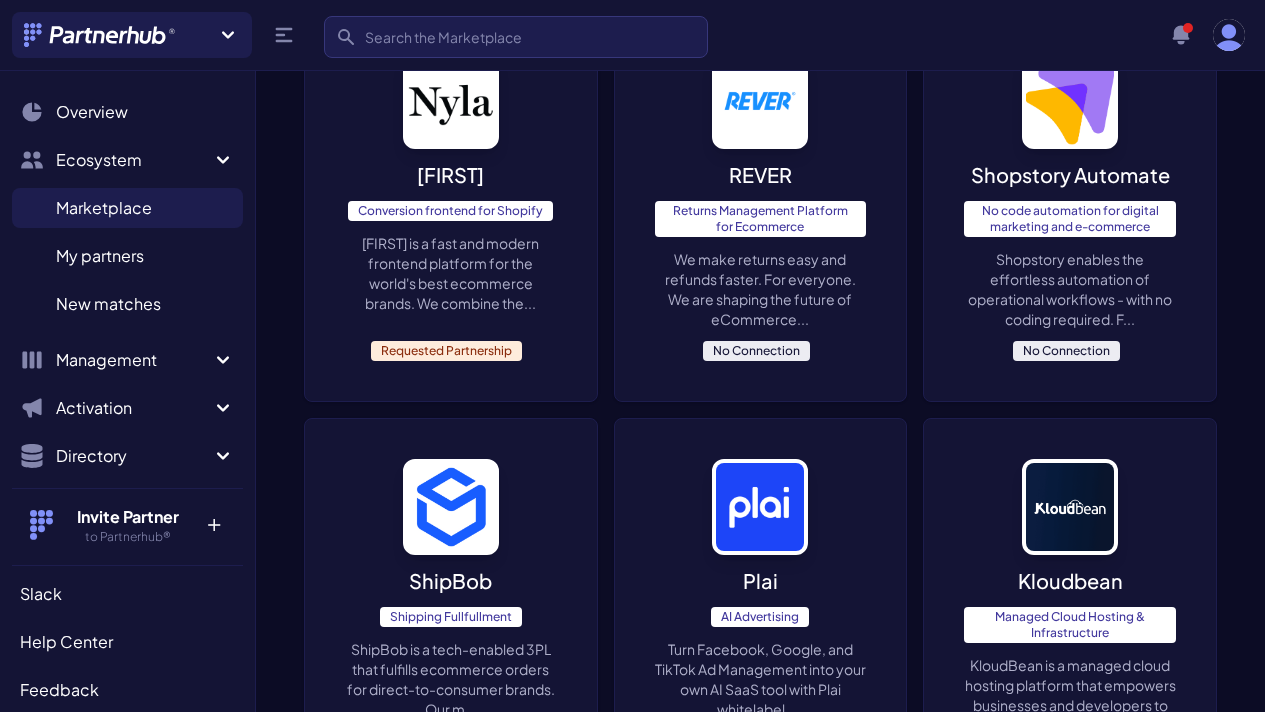 click on "We make returns easy and refunds faster. For everyone.
We are shaping the future of eCommerce..." at bounding box center [761, 289] 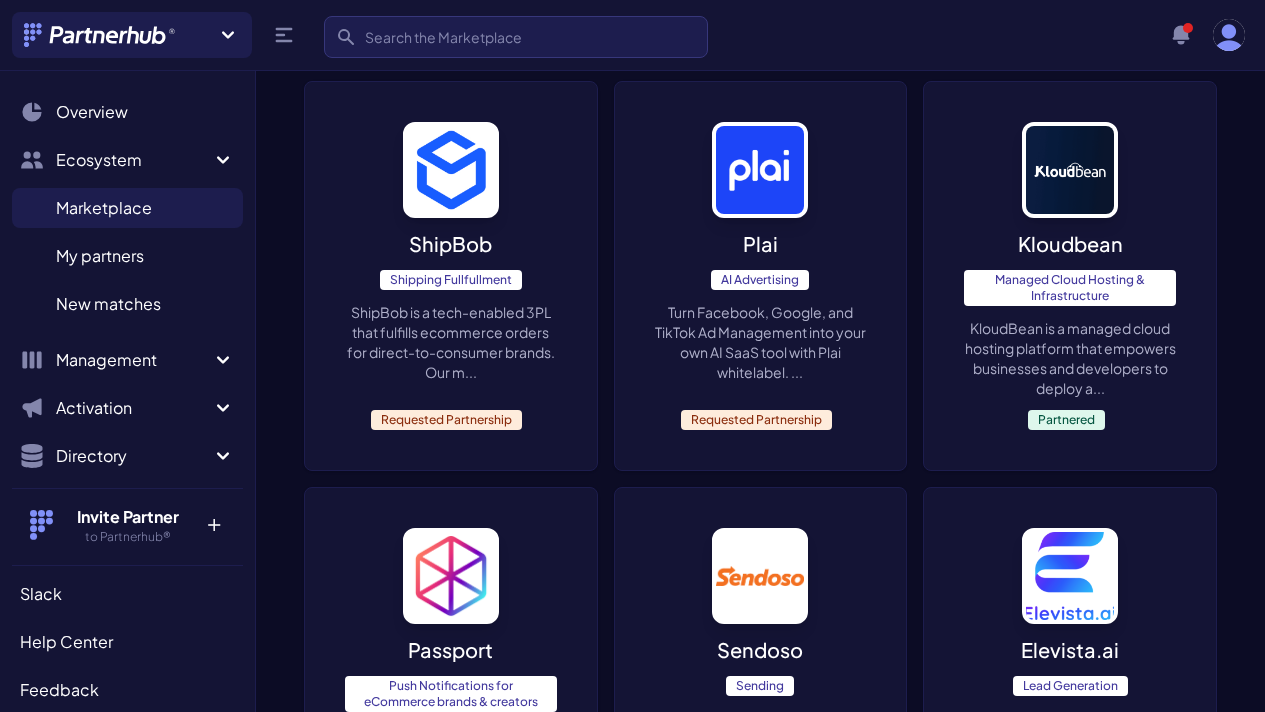 scroll, scrollTop: 2874, scrollLeft: 0, axis: vertical 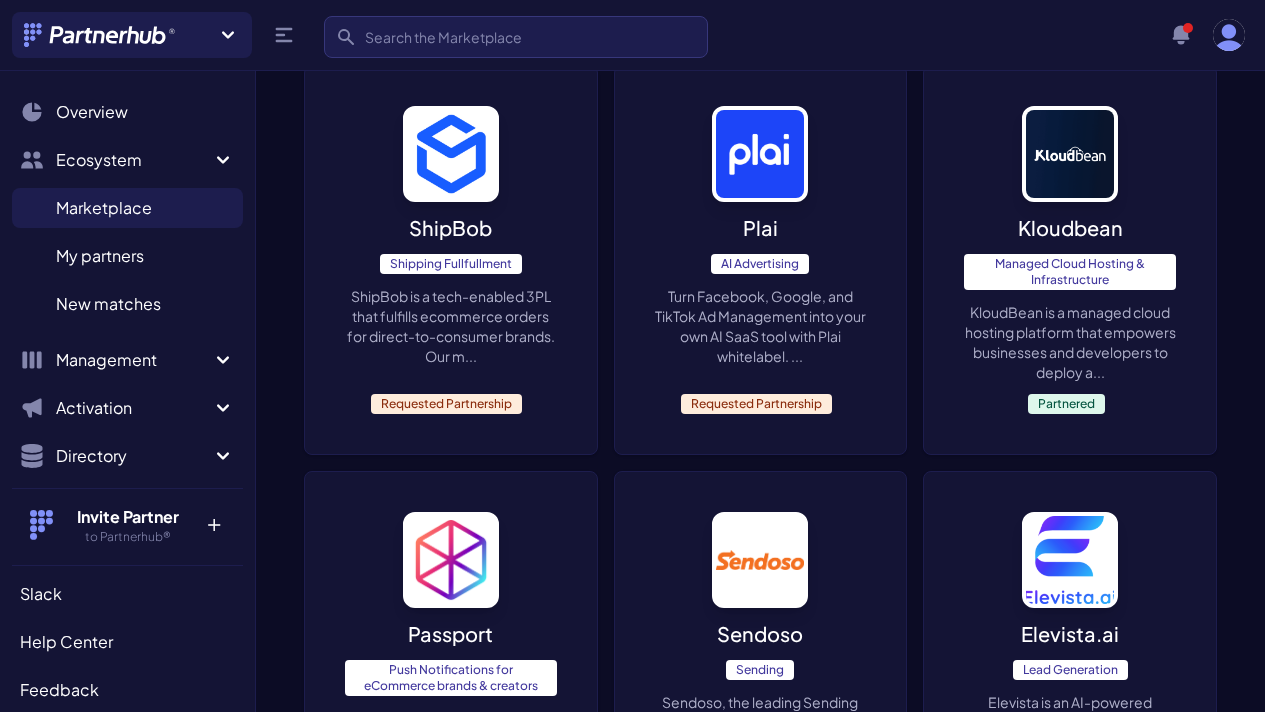 click on "Sendoso, the leading Sending Platform, helps companies stand out by giving them new ways to engag..." at bounding box center (761, 732) 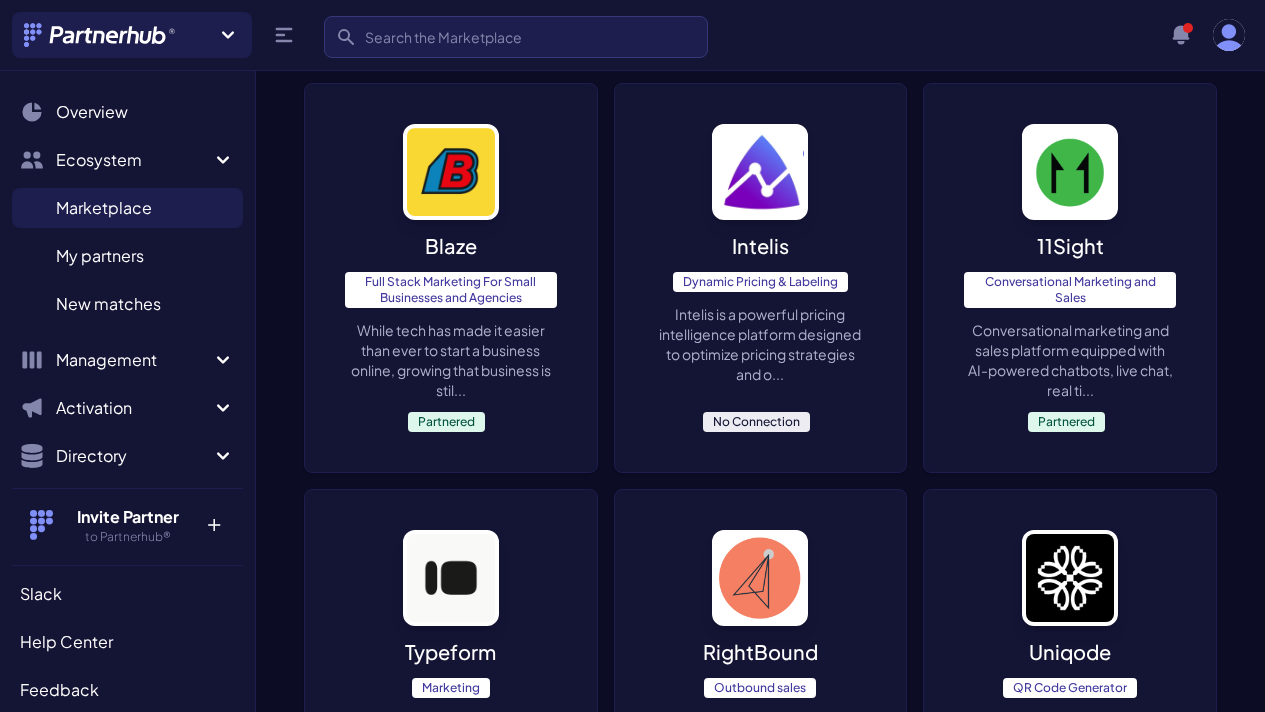 scroll, scrollTop: 4081, scrollLeft: 0, axis: vertical 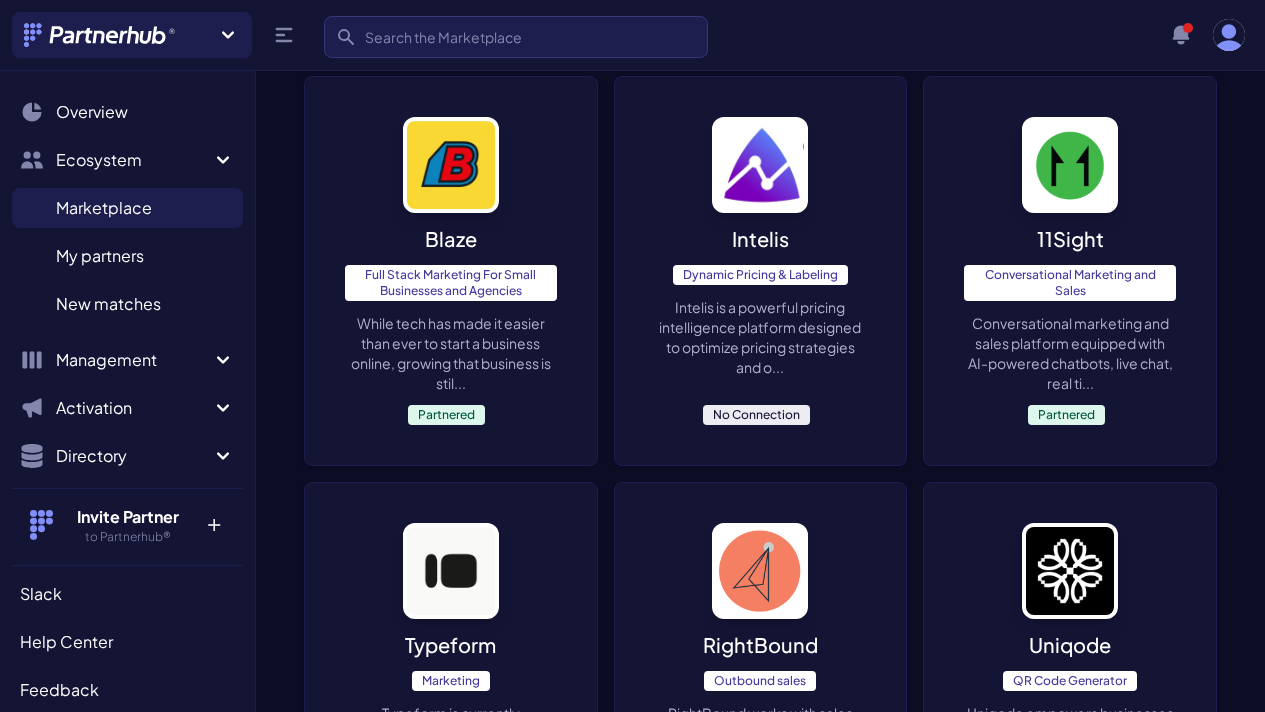 click on "Intelis is a powerful pricing intelligence platform designed to optimize pricing strategies and o..." at bounding box center [761, 337] 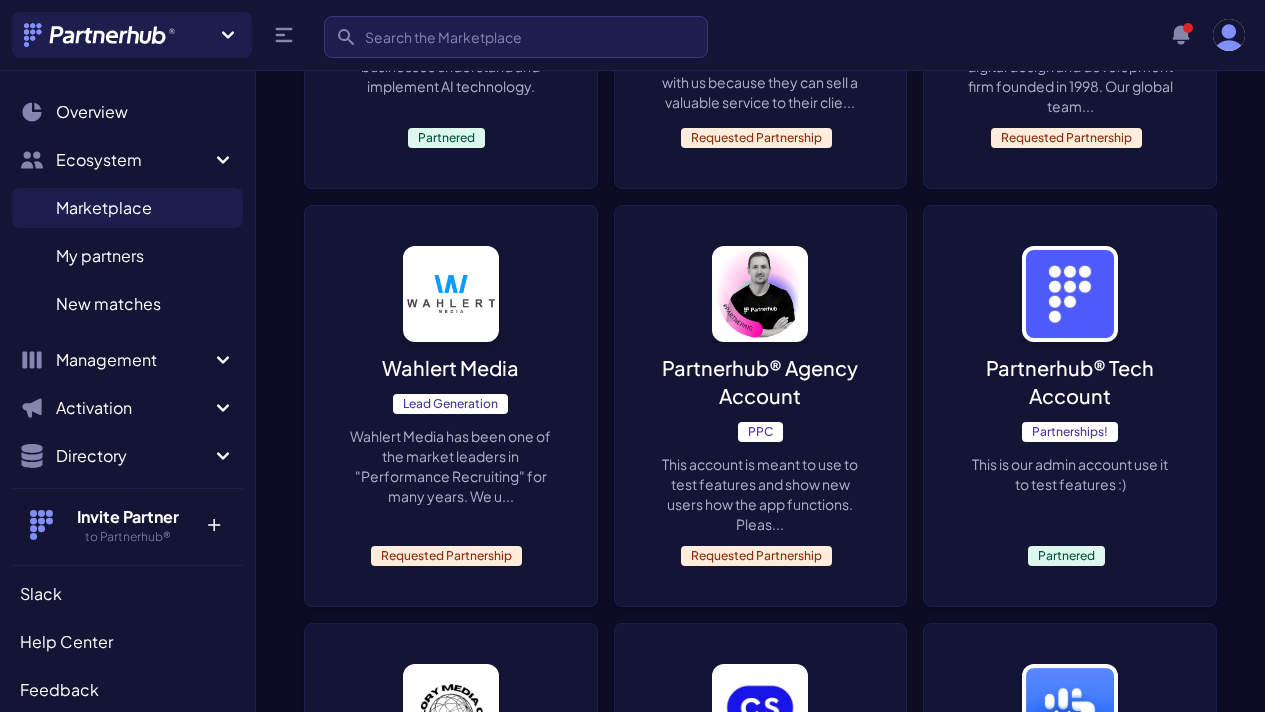 scroll, scrollTop: 0, scrollLeft: 0, axis: both 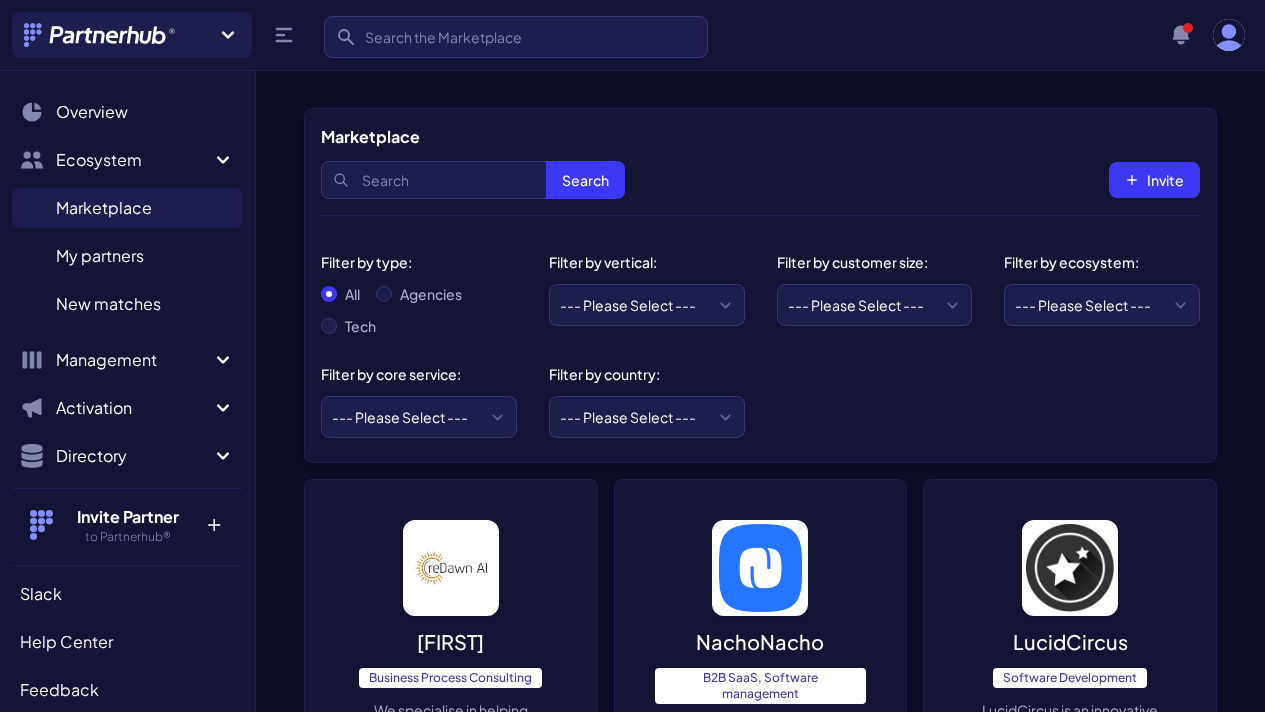 click on "Filter by core service:
--- Please Select --- ABM API Integration Support Business Process Consulting CRM Setup & Integration CRO Compliance or Security Content Marketing Copywriting Data Analytics Email Marketing Graphic Design Influencer Marketing Lead Generation Media Planning & Buying Operations PPC PR Research  Revops SEO or SEM SMS Marketing Social Media Management or SMM Software Development UX Design Videography Website Design and Development Workflow Automations" at bounding box center [419, 395] 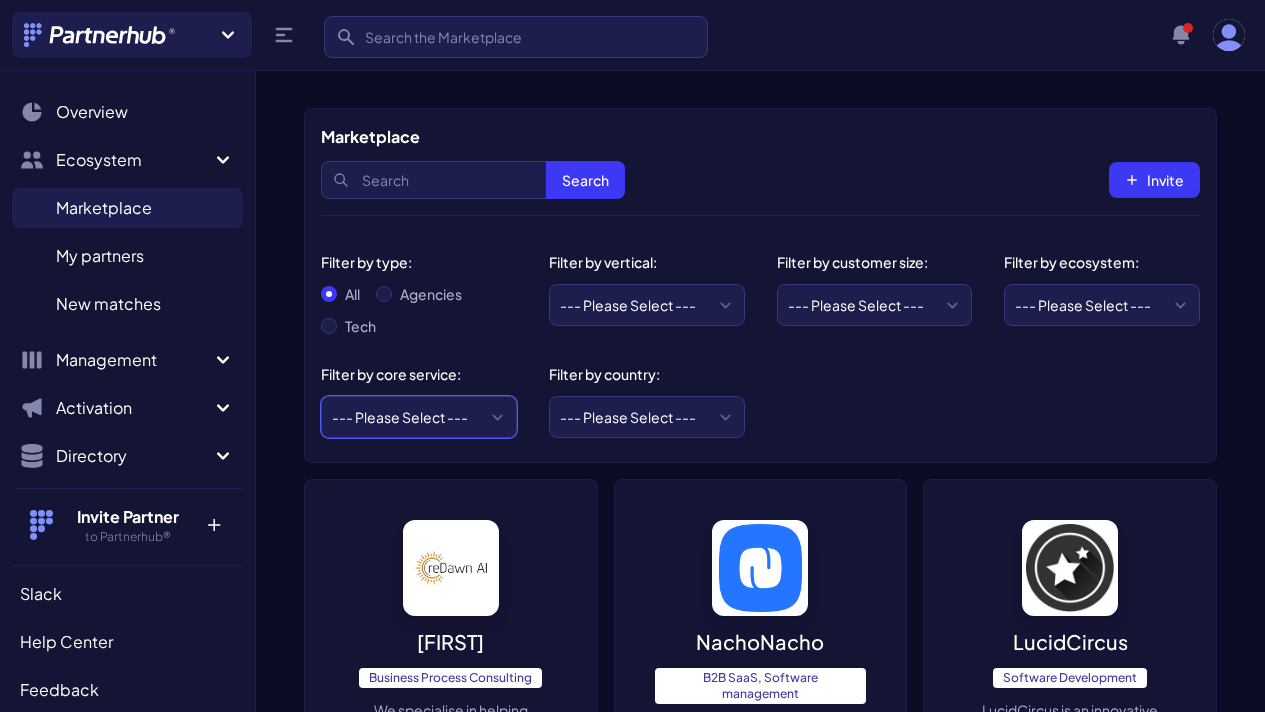 click on "--- Please Select --- ABM API Integration Support Business Process Consulting CRM Setup & Integration CRO Compliance or Security Content Marketing Copywriting Data Analytics Email Marketing Graphic Design Influencer Marketing Lead Generation Media Planning & Buying Operations PPC PR Research  Revops SEO or SEM SMS Marketing Social Media Management or SMM Software Development UX Design Videography Website Design and Development Workflow Automations" at bounding box center (419, 417) 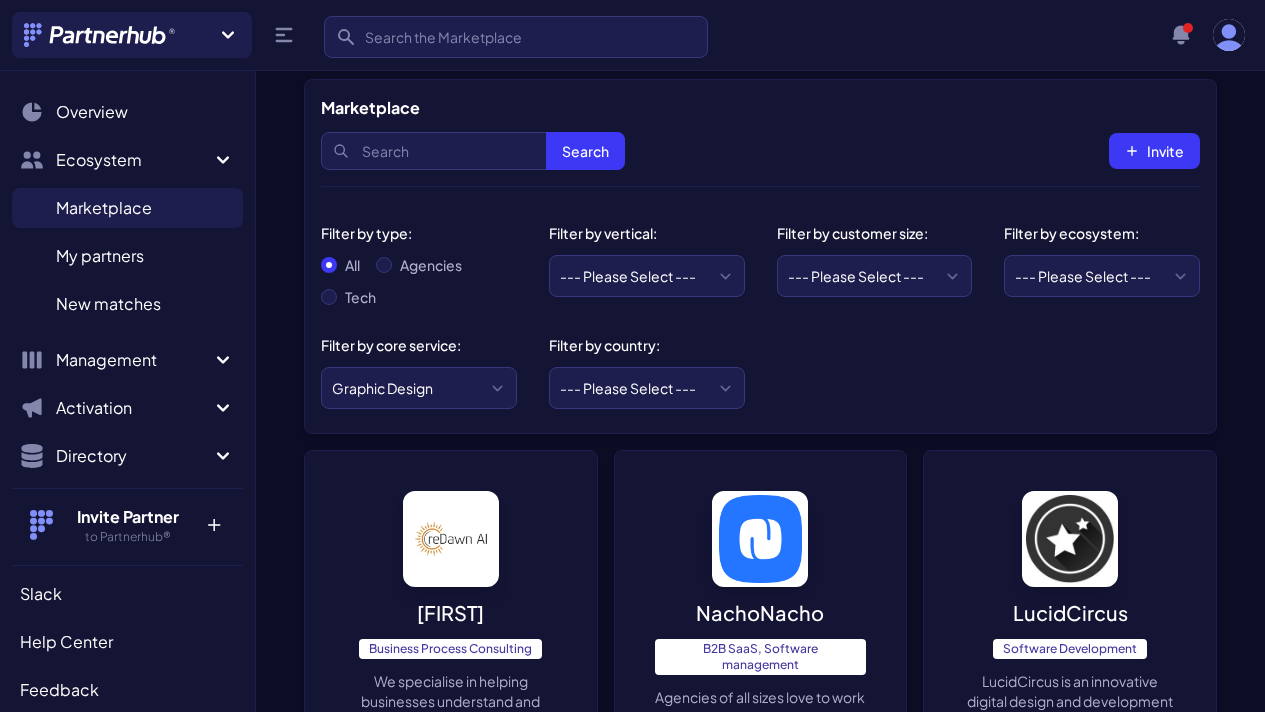 scroll, scrollTop: 0, scrollLeft: 0, axis: both 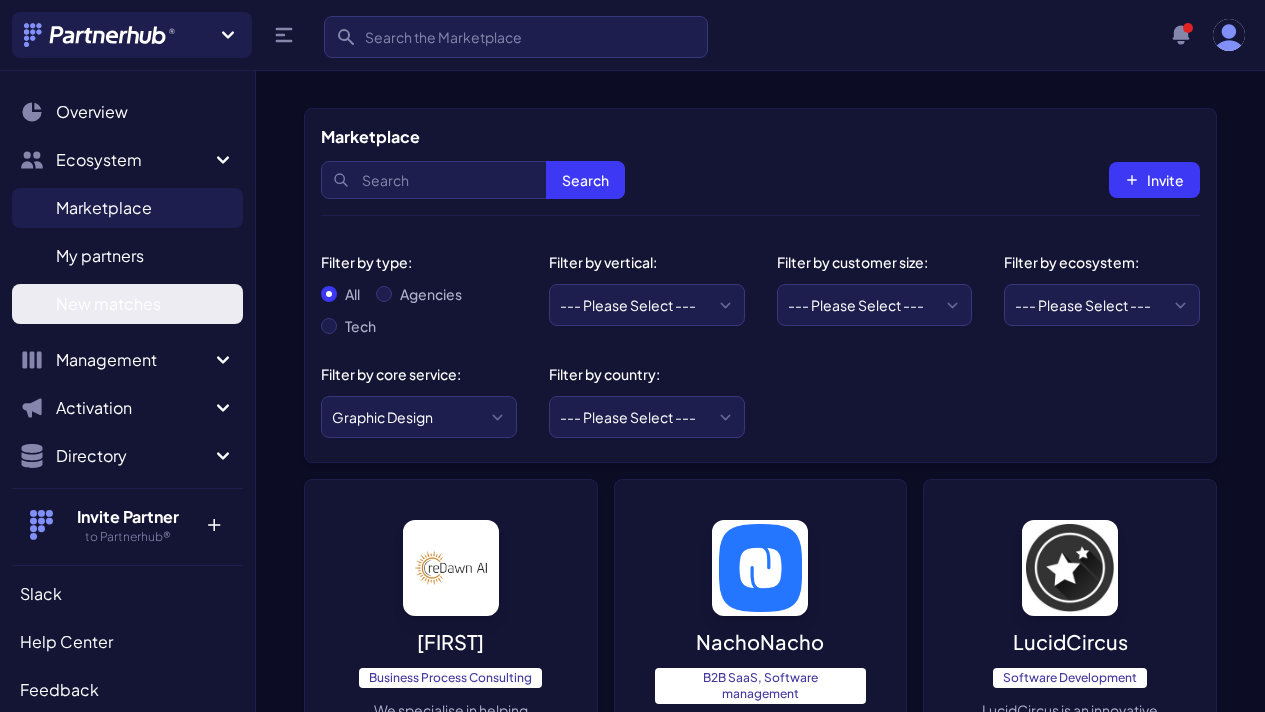 click on "New matches N" at bounding box center (127, 304) 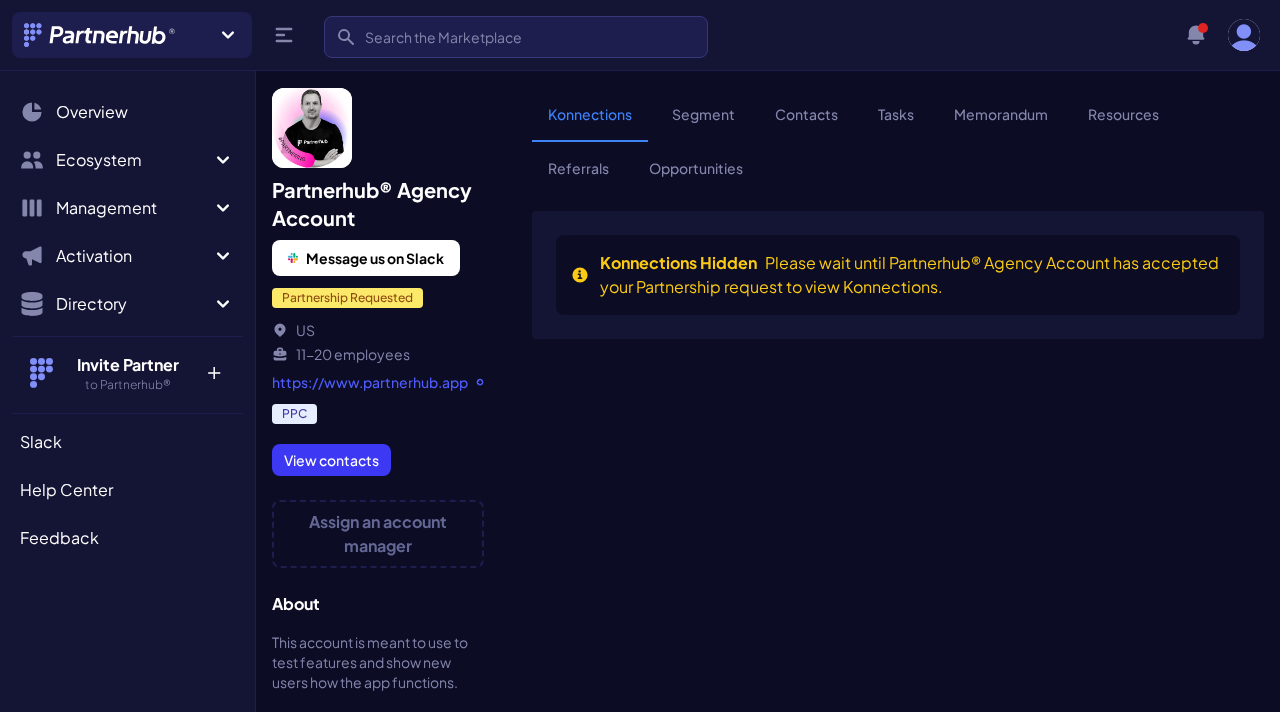 scroll, scrollTop: 0, scrollLeft: 0, axis: both 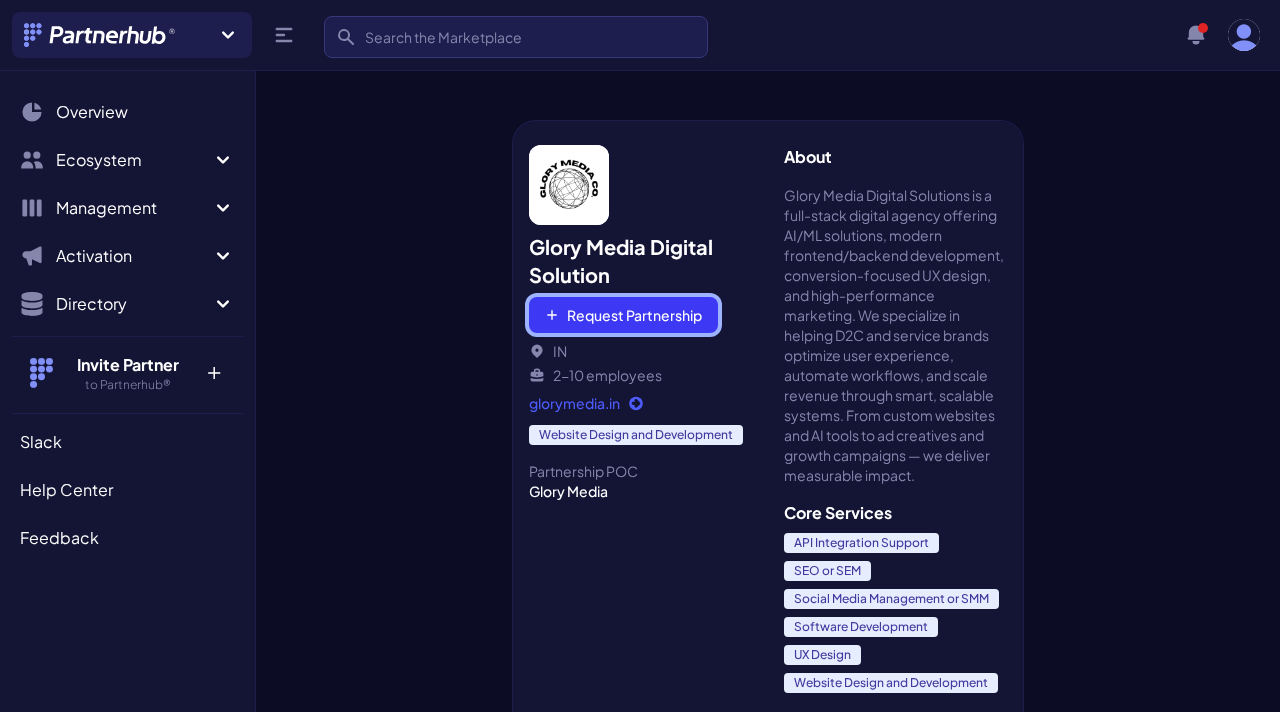 click on "Request Partnership" at bounding box center (623, 315) 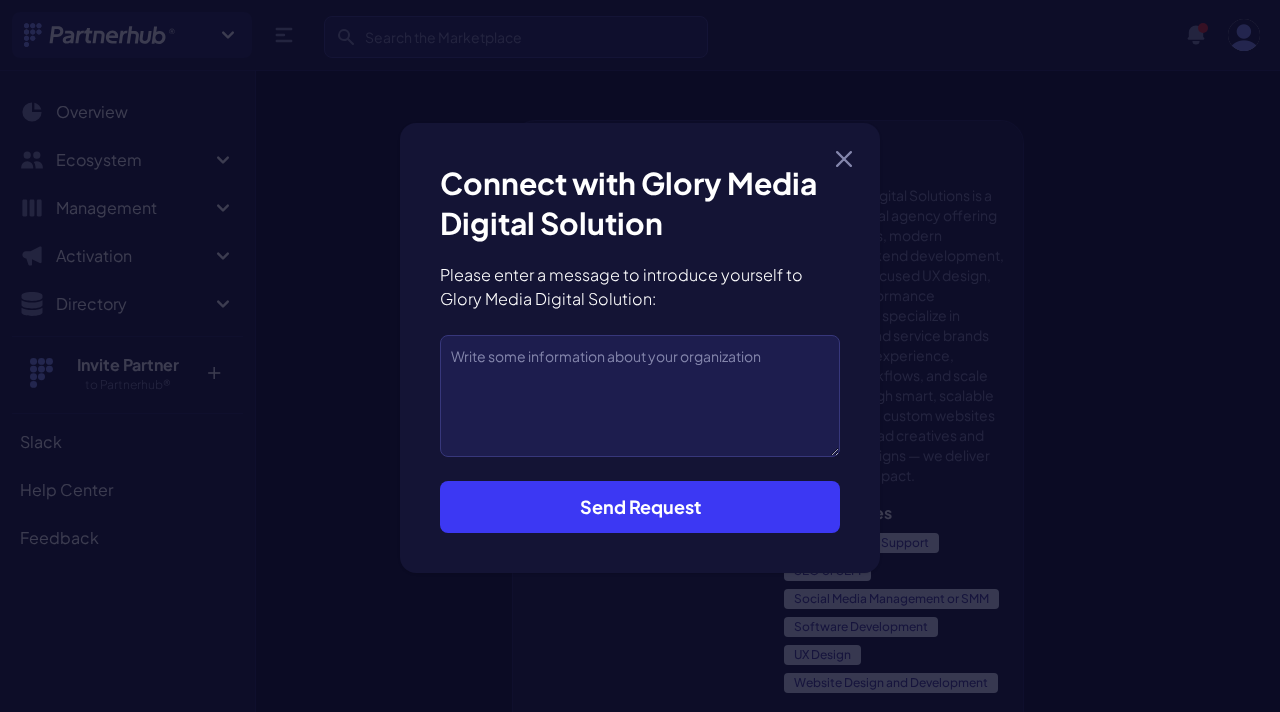 click on "Send Request" at bounding box center (640, 507) 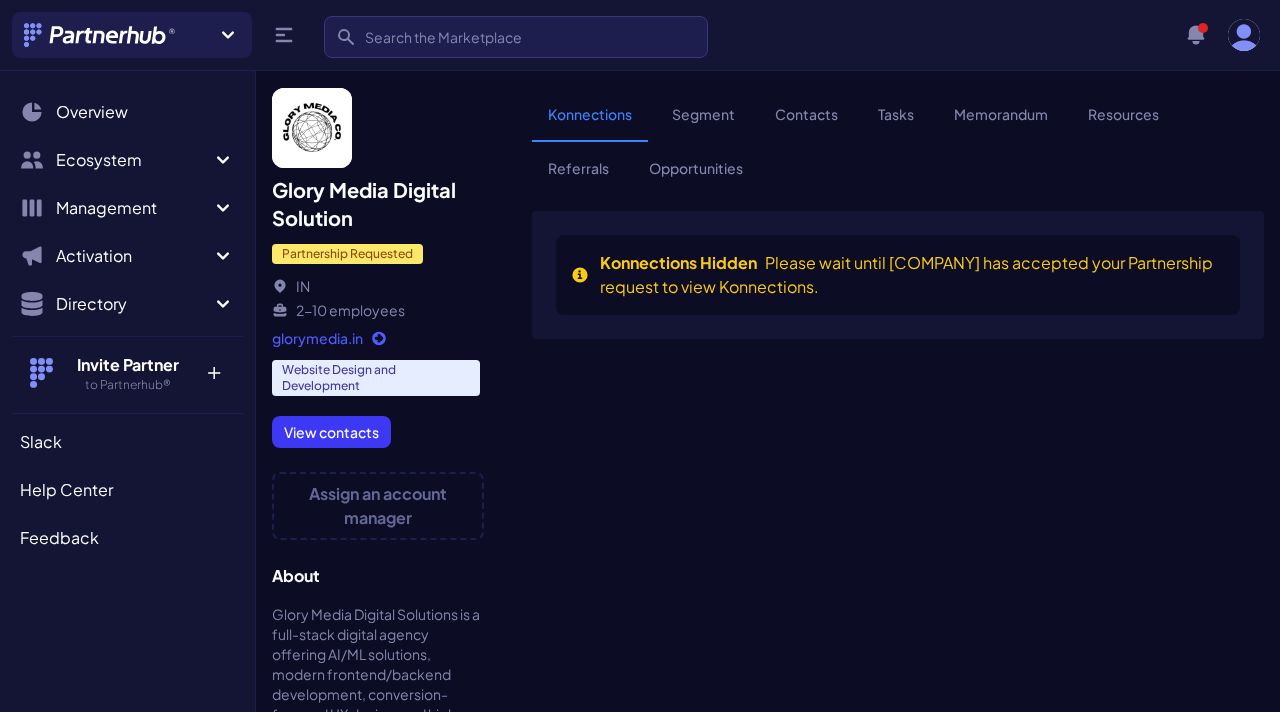 scroll, scrollTop: 0, scrollLeft: 0, axis: both 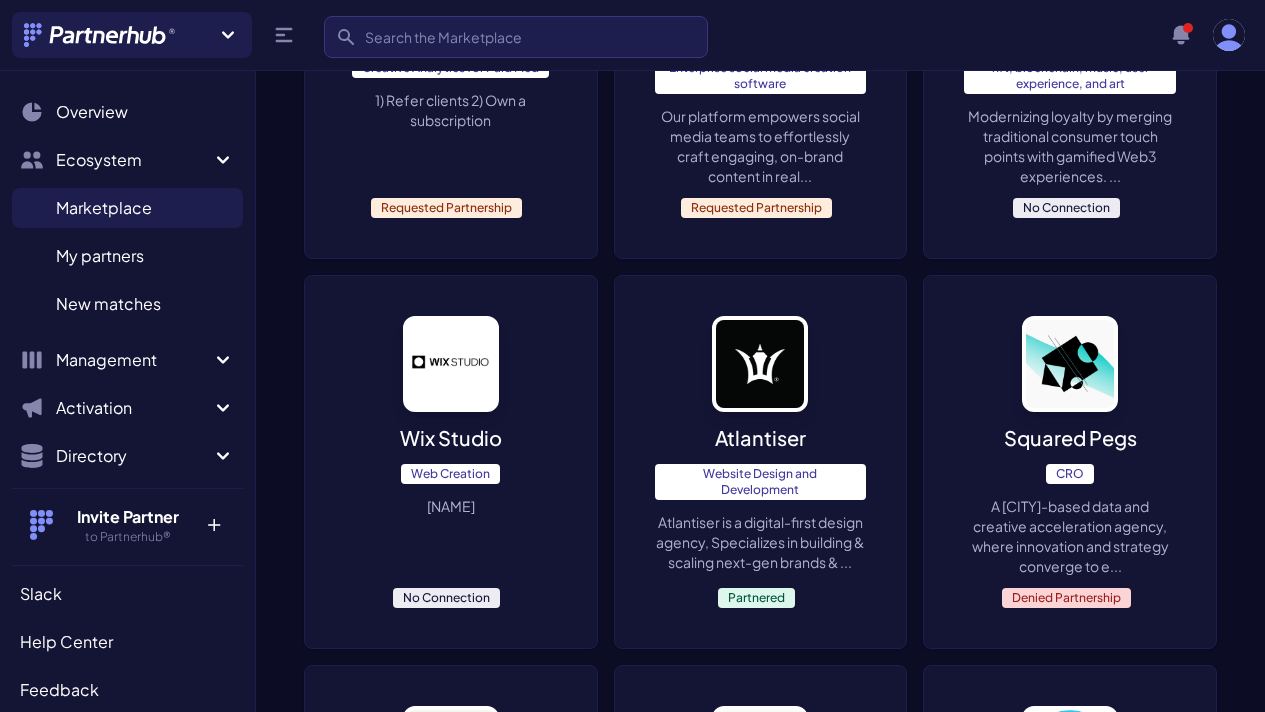 click on "Wix Studio is a web creation platform built for agencies, enterprises and freelancers. Wix Studio..." at bounding box center (451, 506) 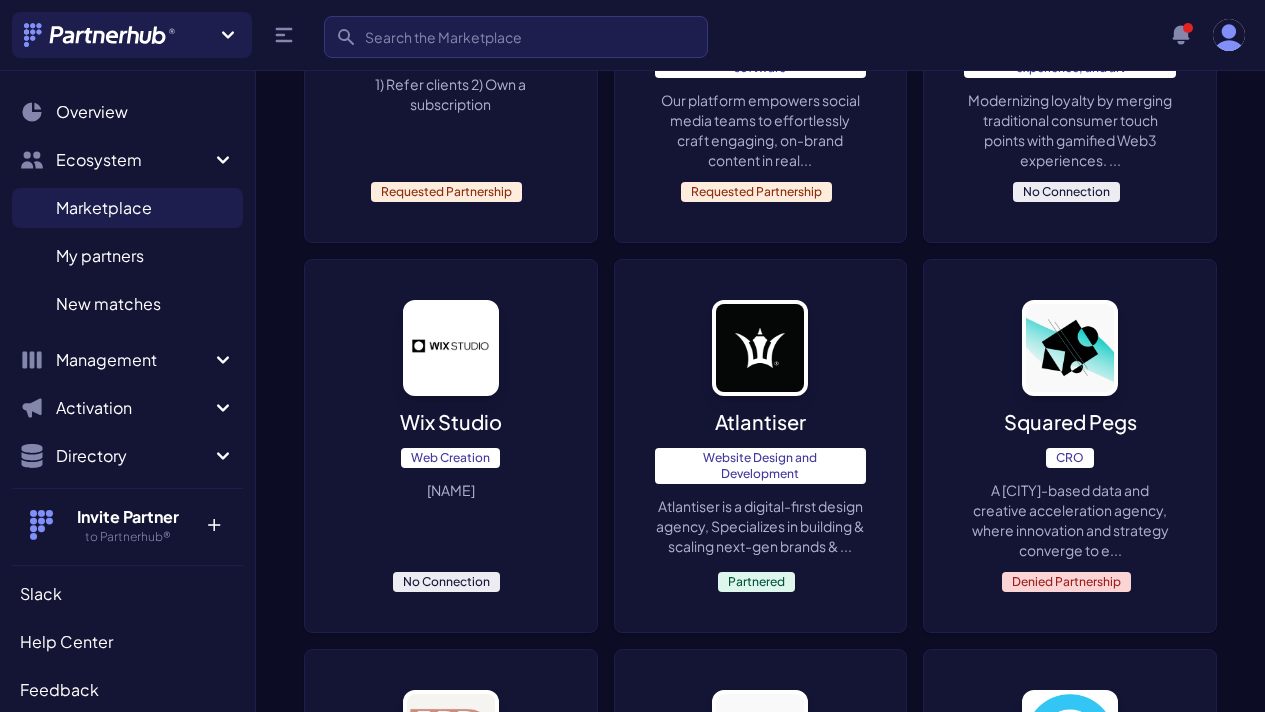 click on "Modernizing loyalty by merging traditional consumer touch points with gamified Web3 experiences. ..." at bounding box center (1070, 130) 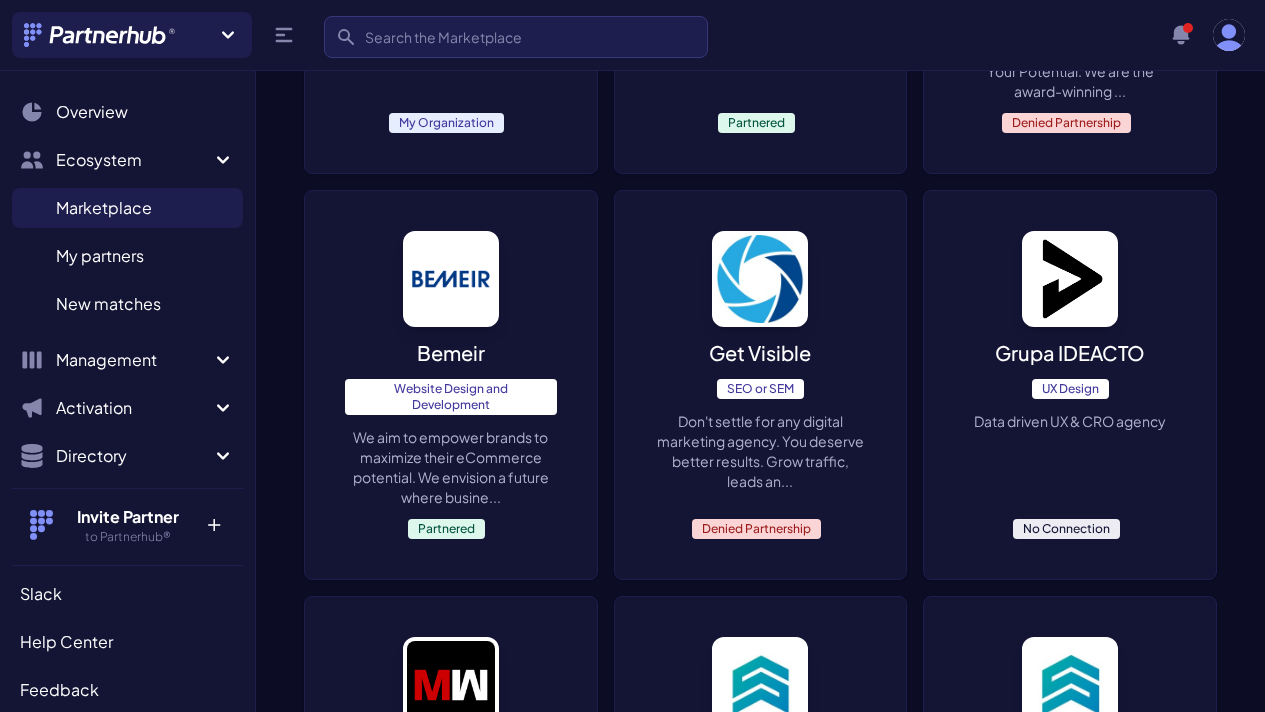 scroll, scrollTop: 2370, scrollLeft: 0, axis: vertical 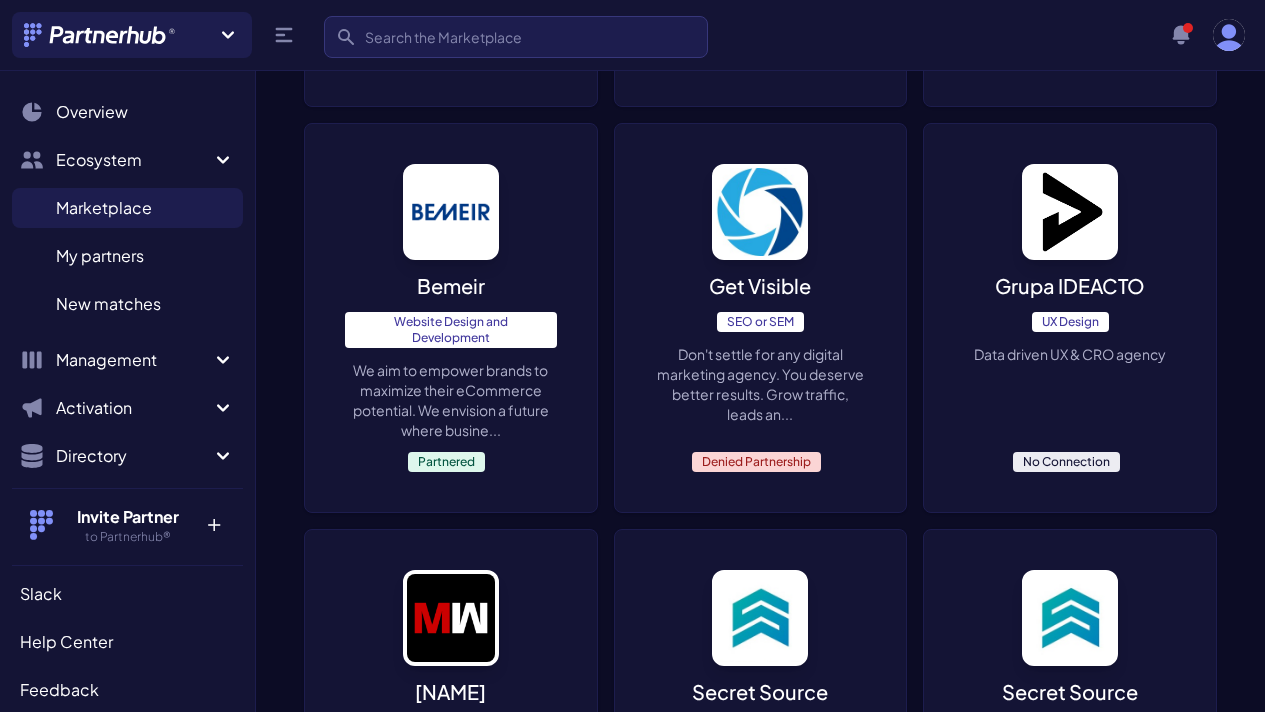click on "Grupa IDEACTO UX Design Data driven UX & CRO agency No Connection" at bounding box center (1070, 318) 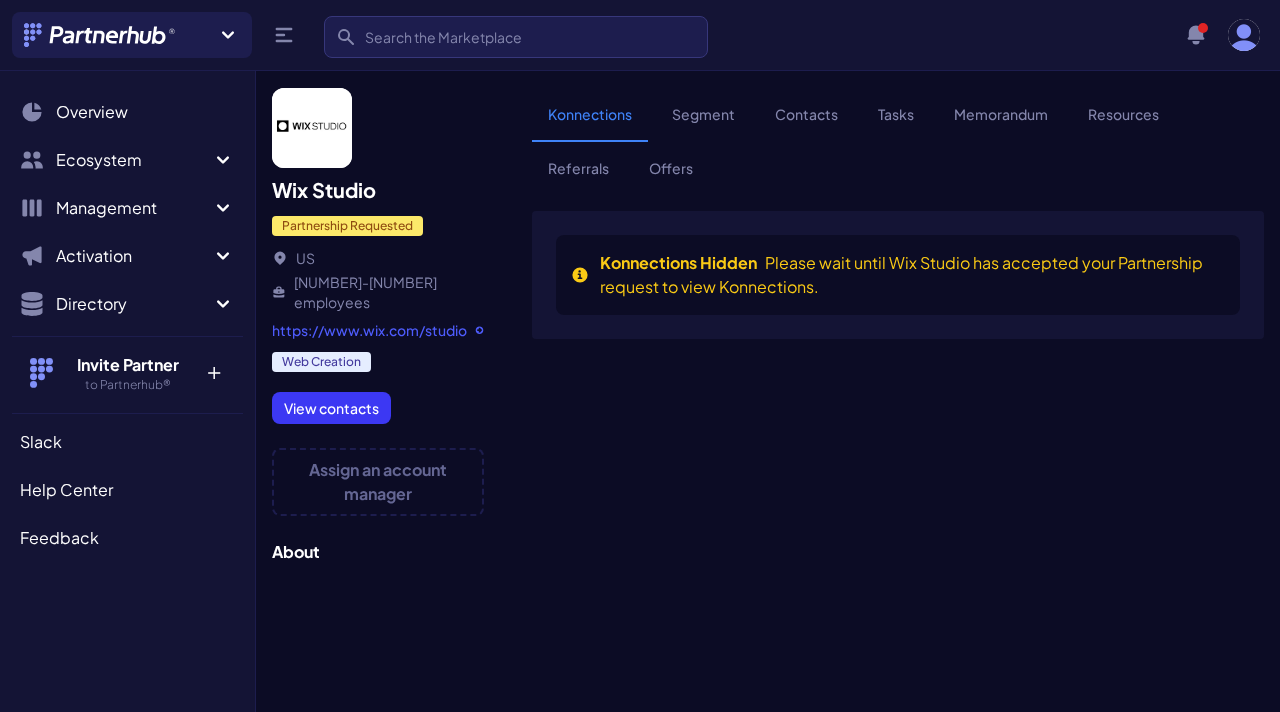 scroll, scrollTop: 0, scrollLeft: 0, axis: both 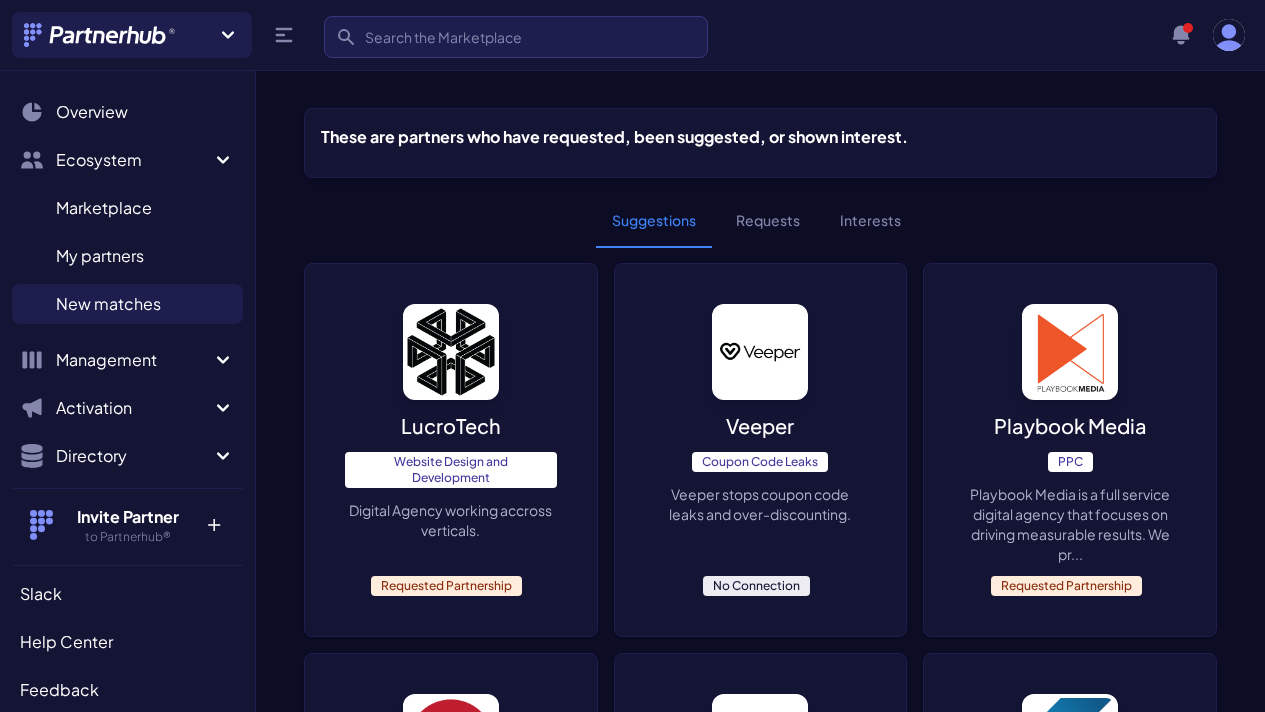 click on "Veeper Coupon Code Leaks Veeper stops coupon code leaks and over-discounting. No Connection" at bounding box center [761, 450] 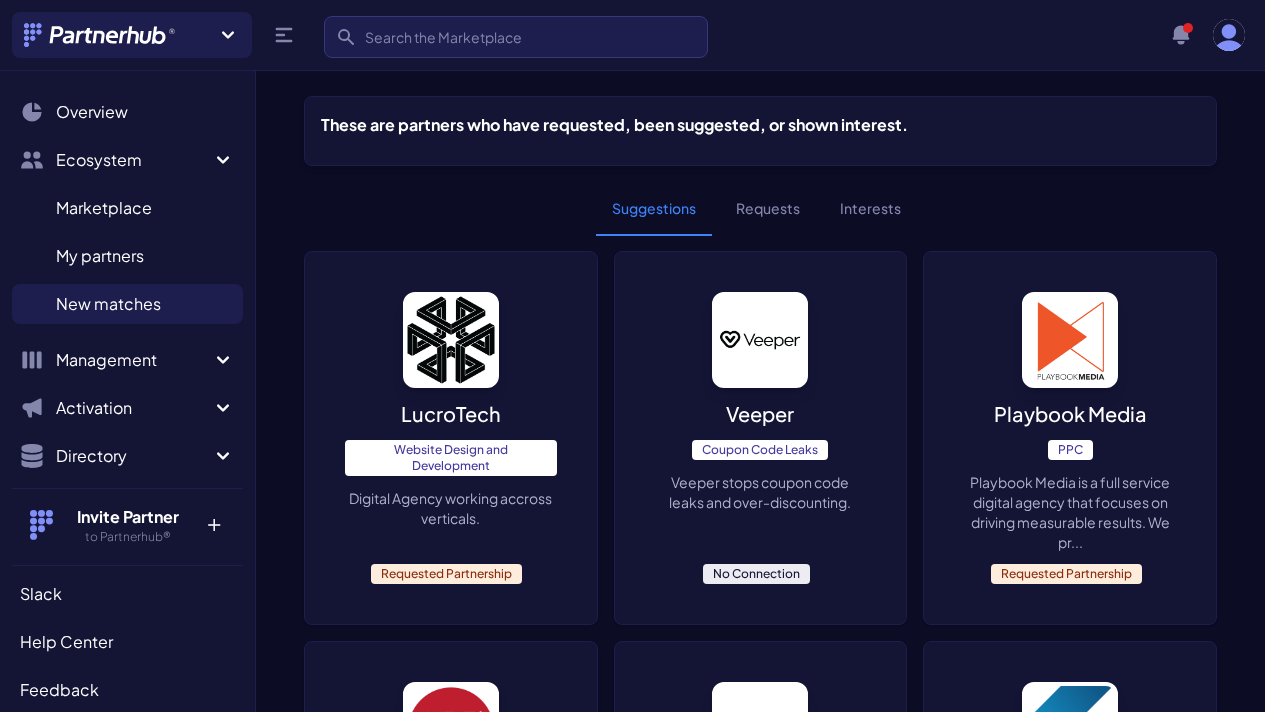 scroll, scrollTop: 0, scrollLeft: 0, axis: both 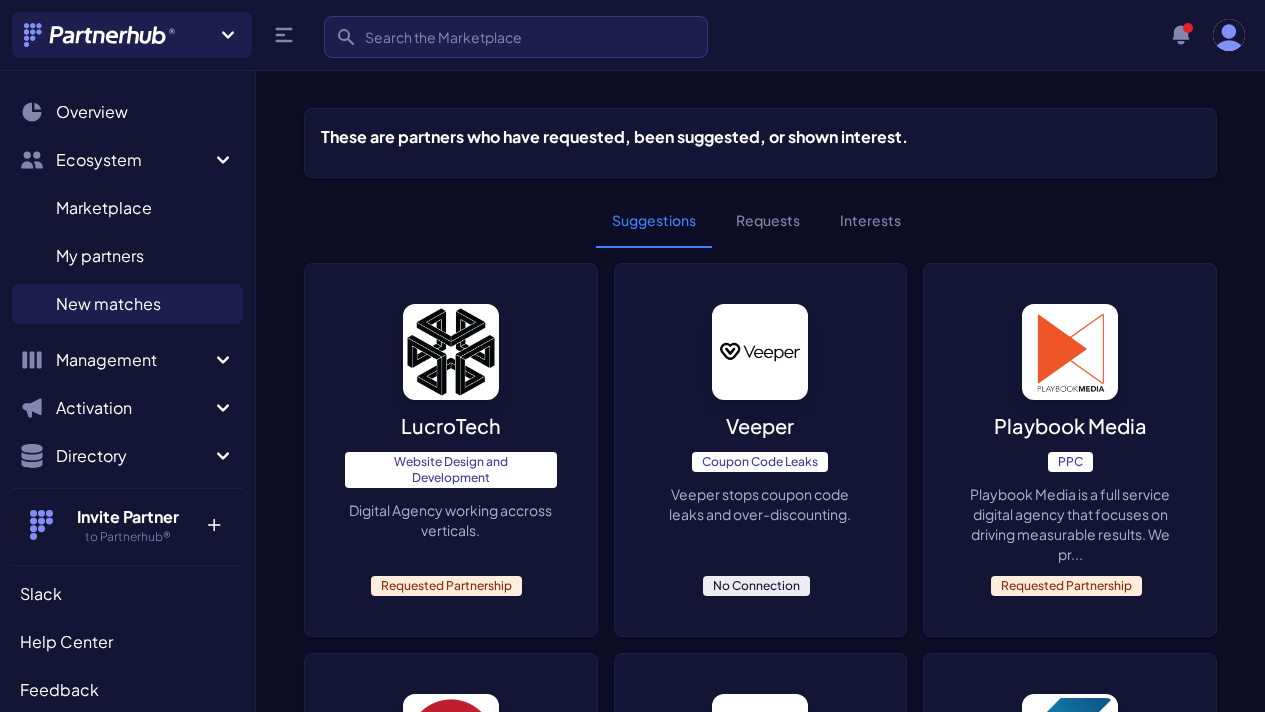 click on "Requests" at bounding box center (768, 221) 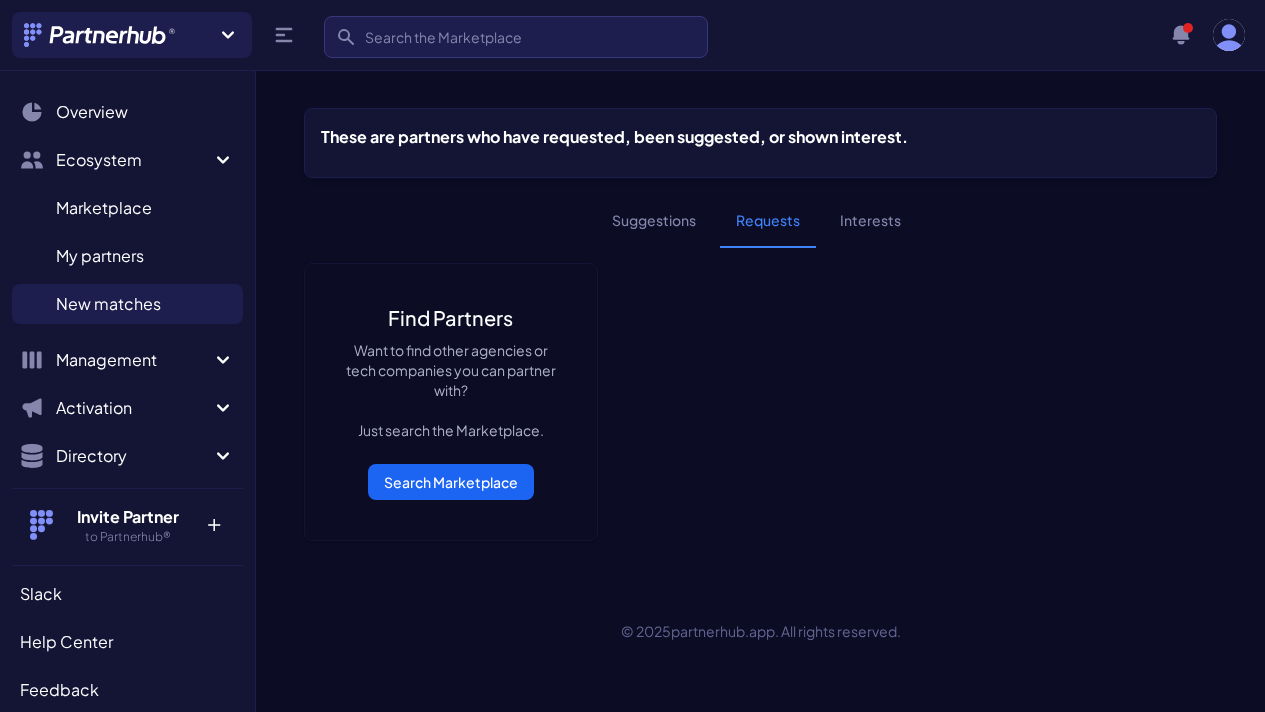 click on "Suggestions" at bounding box center [654, 221] 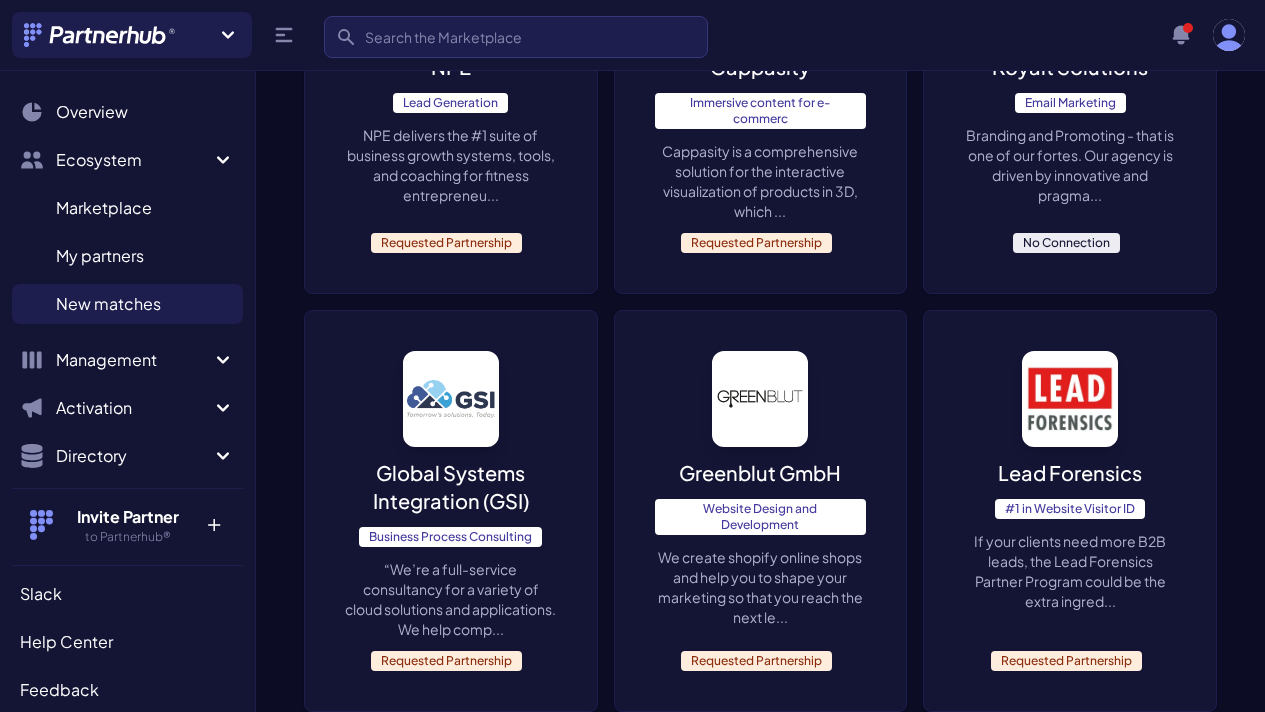 scroll, scrollTop: 752, scrollLeft: 0, axis: vertical 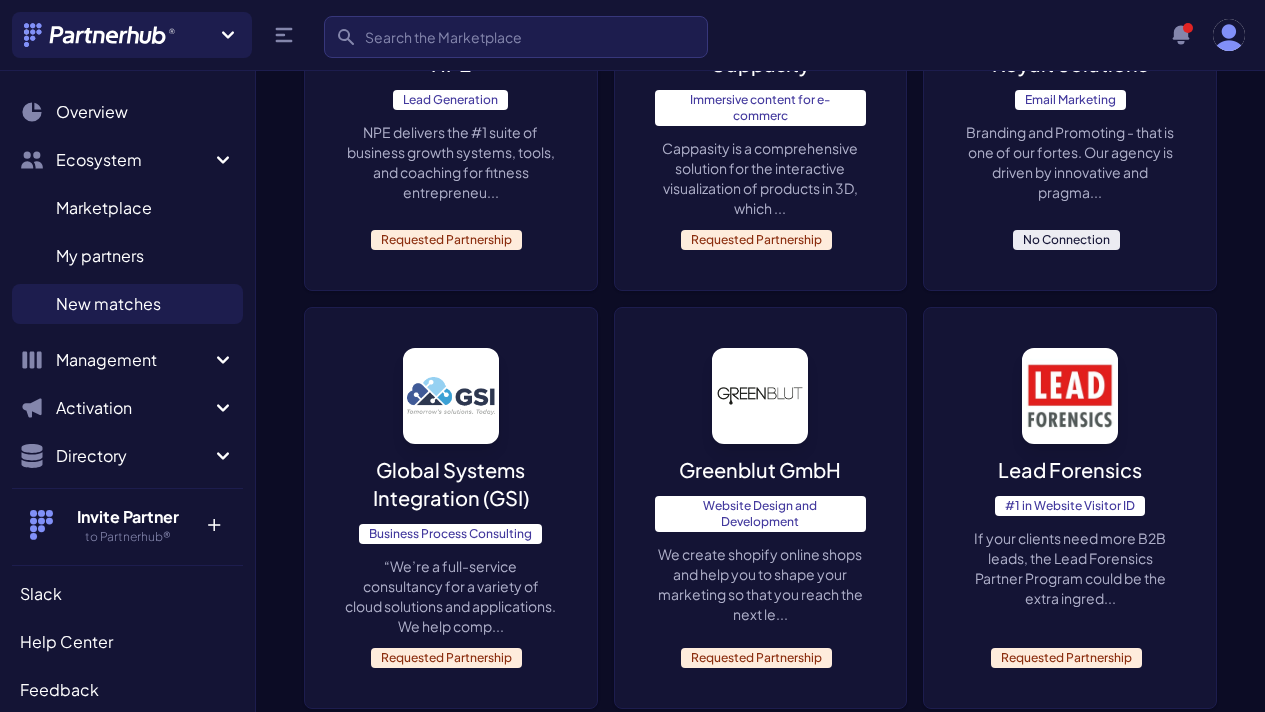 click on "Branding and Promoting - that is one of our fortes. Our agency is driven by innovative and pragma..." at bounding box center (1070, 162) 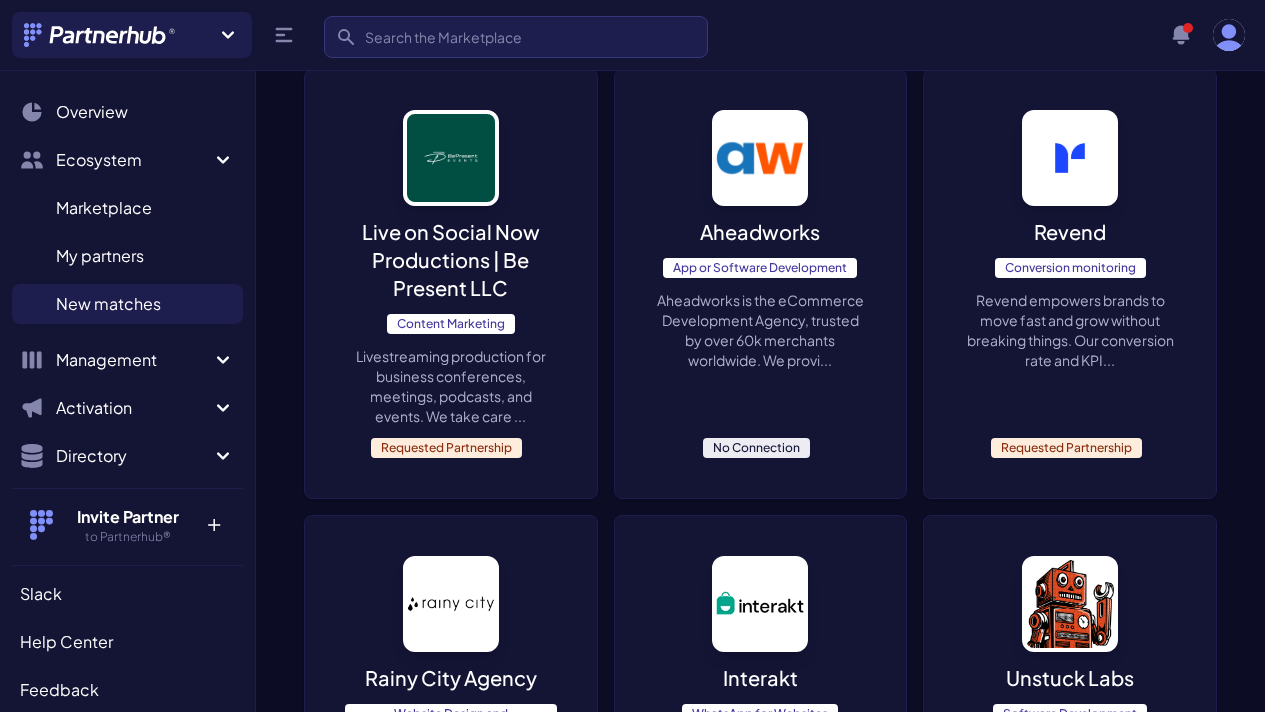 scroll, scrollTop: 1415, scrollLeft: 0, axis: vertical 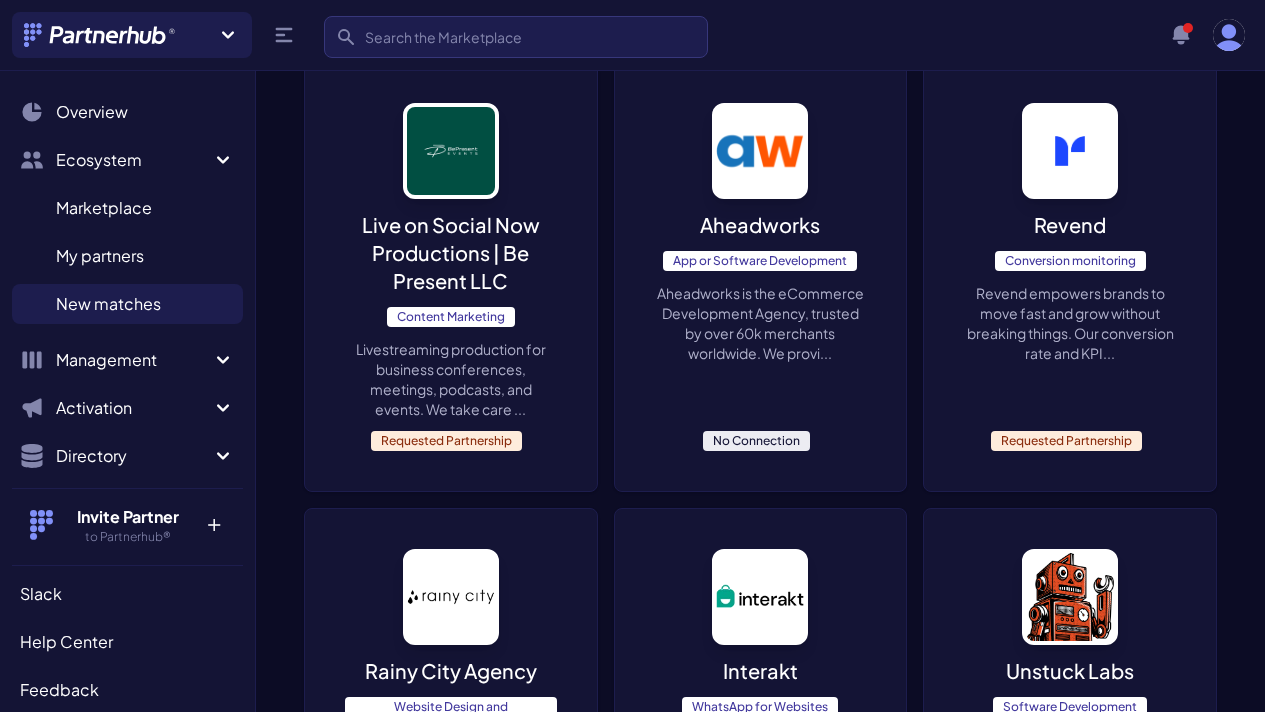 click on "Aheadworks App or Software Development Aheadworks is the eCommerce Development Agency, trusted by over 60k merchants worldwide. We provi... No Connection" at bounding box center (761, 277) 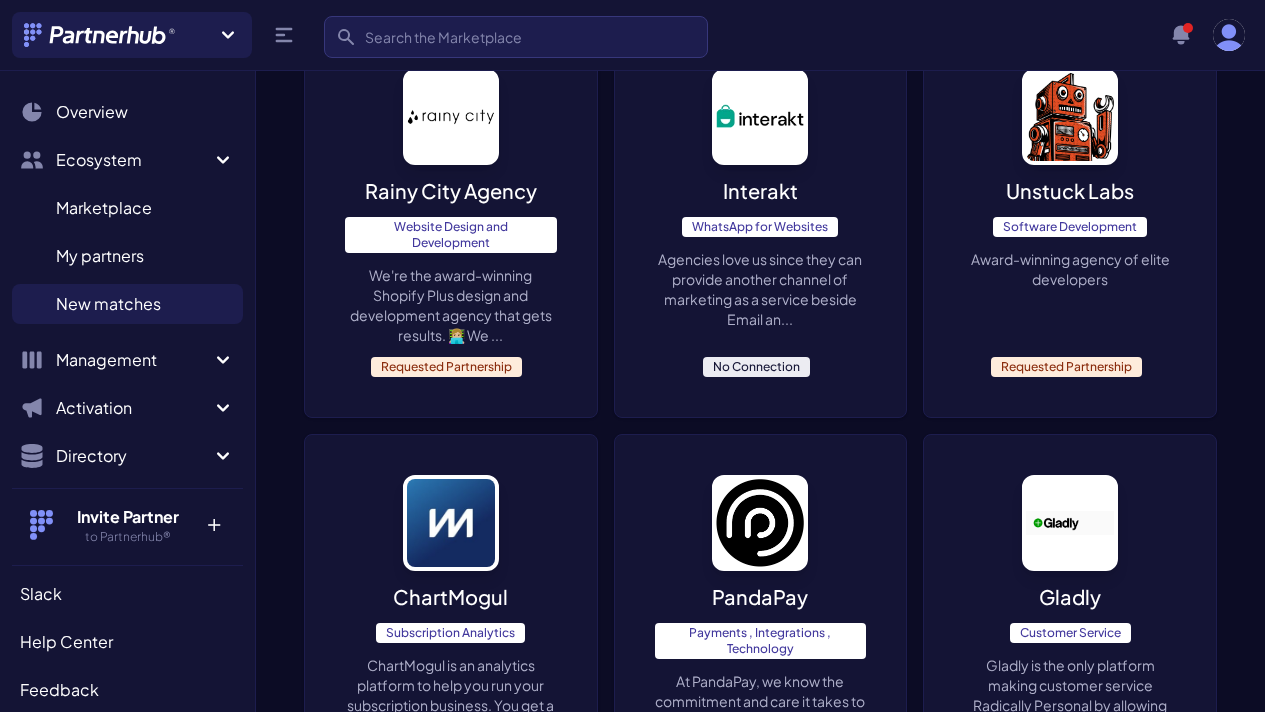 scroll, scrollTop: 1935, scrollLeft: 0, axis: vertical 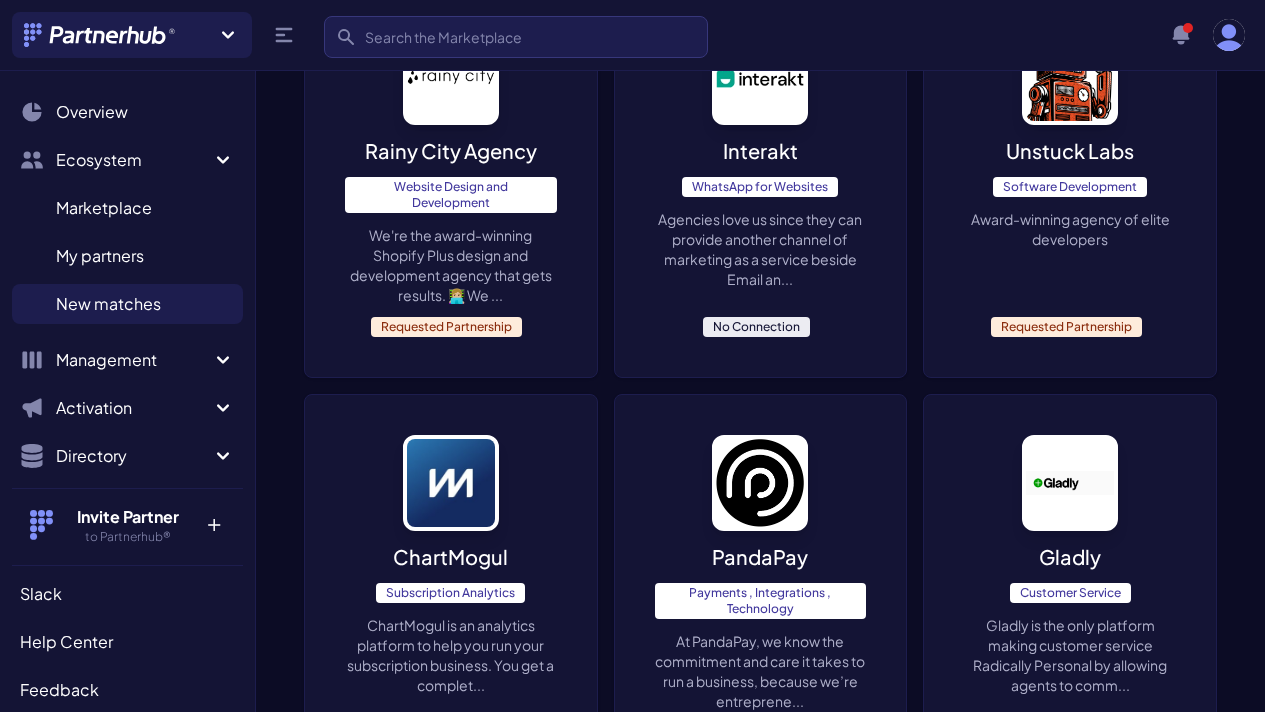 click on "Agencies love us since they can provide another channel of marketing as a service beside Email an..." at bounding box center [761, 249] 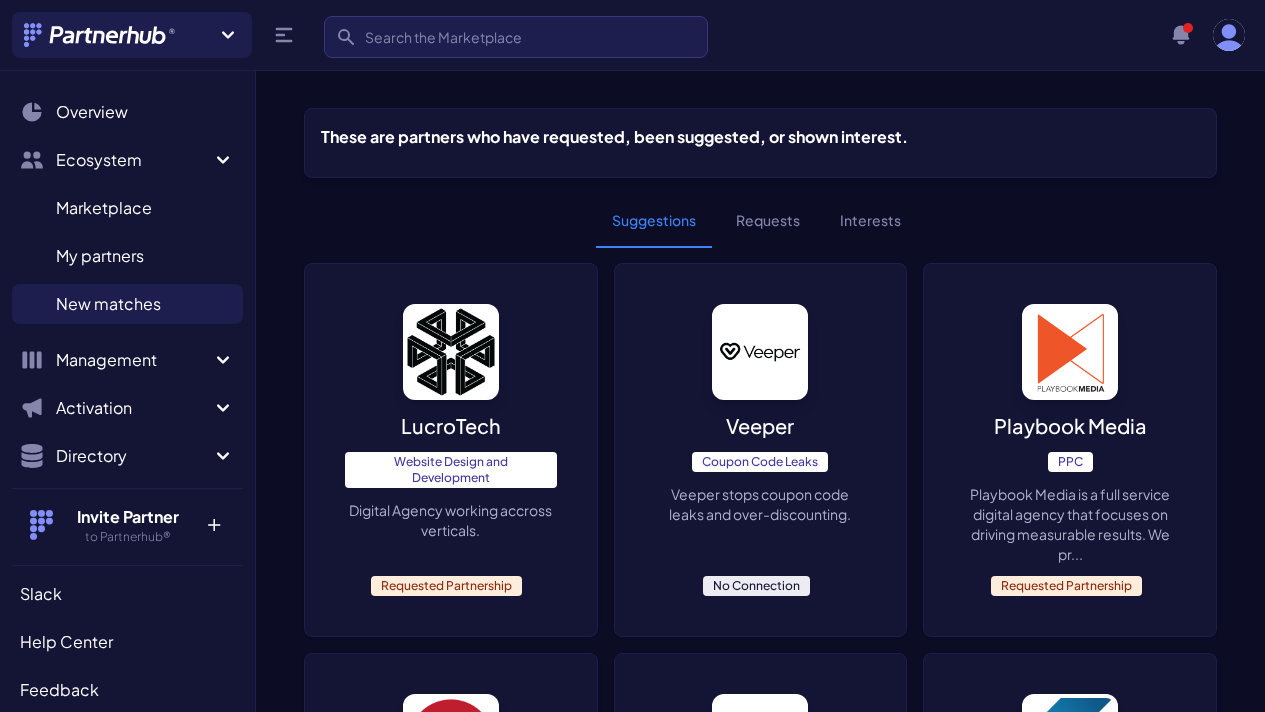 scroll, scrollTop: 0, scrollLeft: 0, axis: both 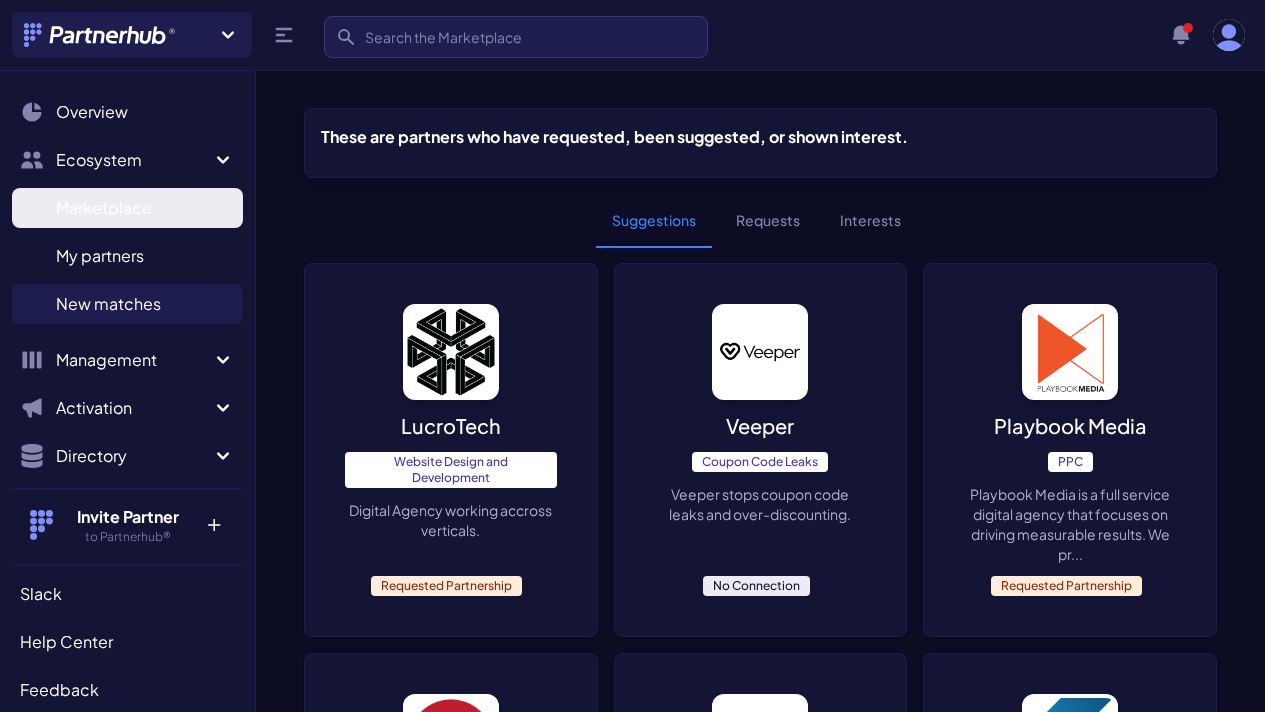 click on "Marketplace M" at bounding box center (127, 208) 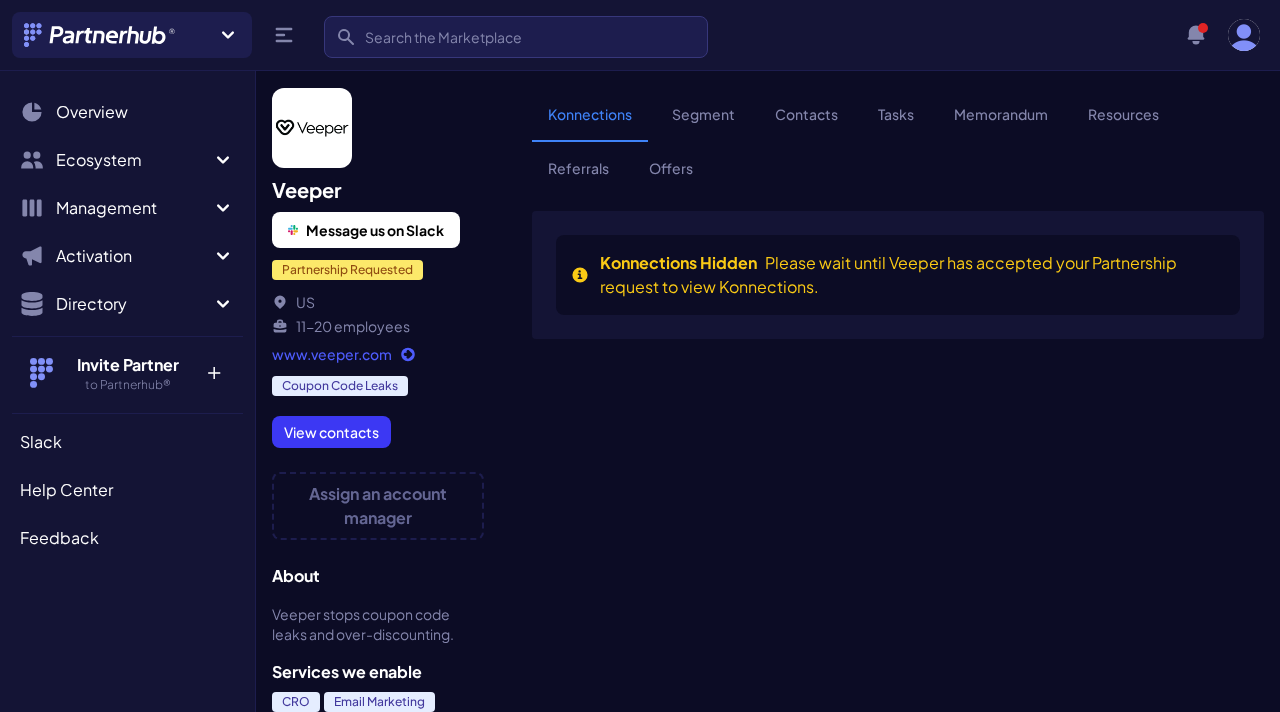 scroll, scrollTop: 0, scrollLeft: 0, axis: both 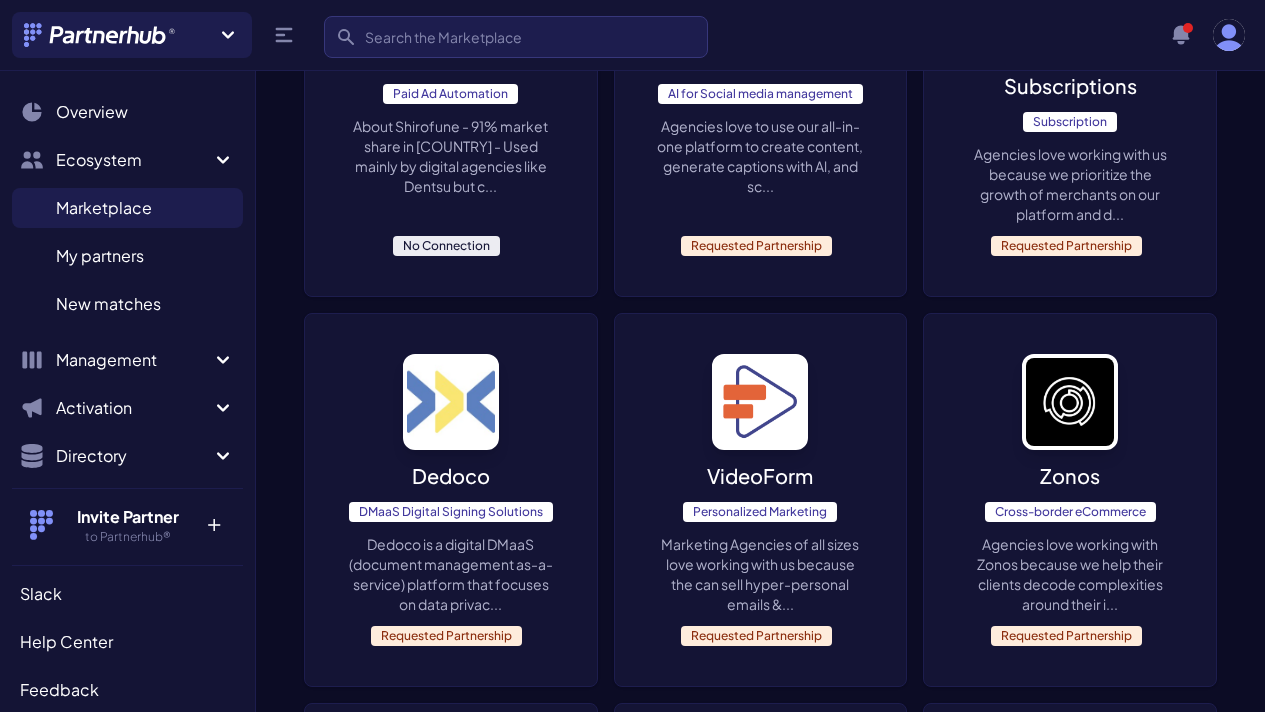 click on "3" at bounding box center [1138, 1481] 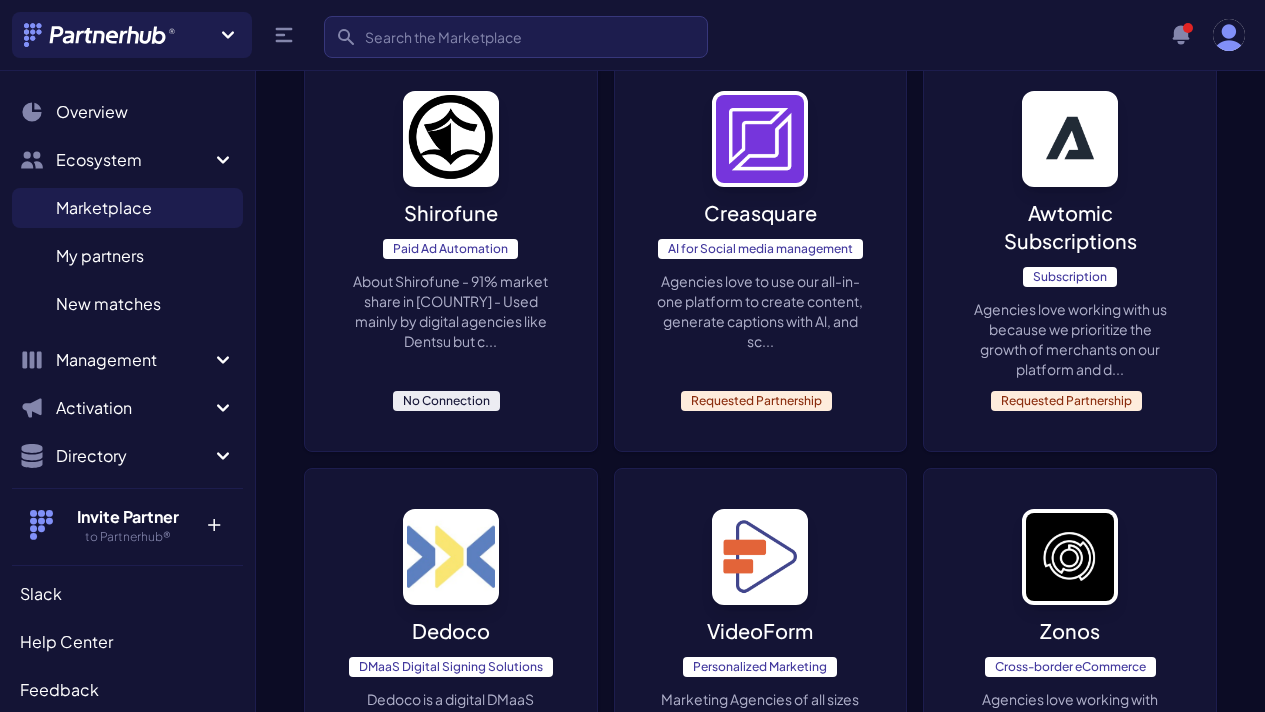 scroll, scrollTop: 6048, scrollLeft: 0, axis: vertical 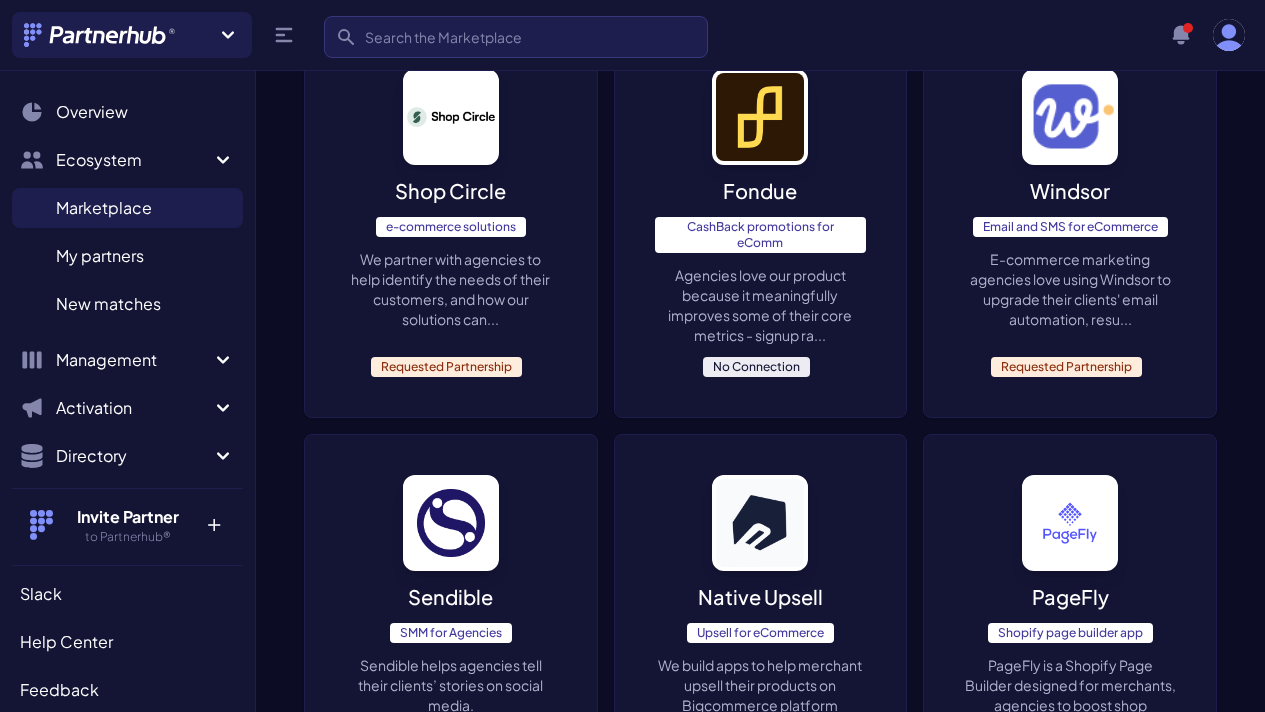 click on "Fondue CashBack promotions for eComm Agencies love our product because it meaningfully improves some of their core metrics - signup ra... No Connection" at bounding box center (761, 223) 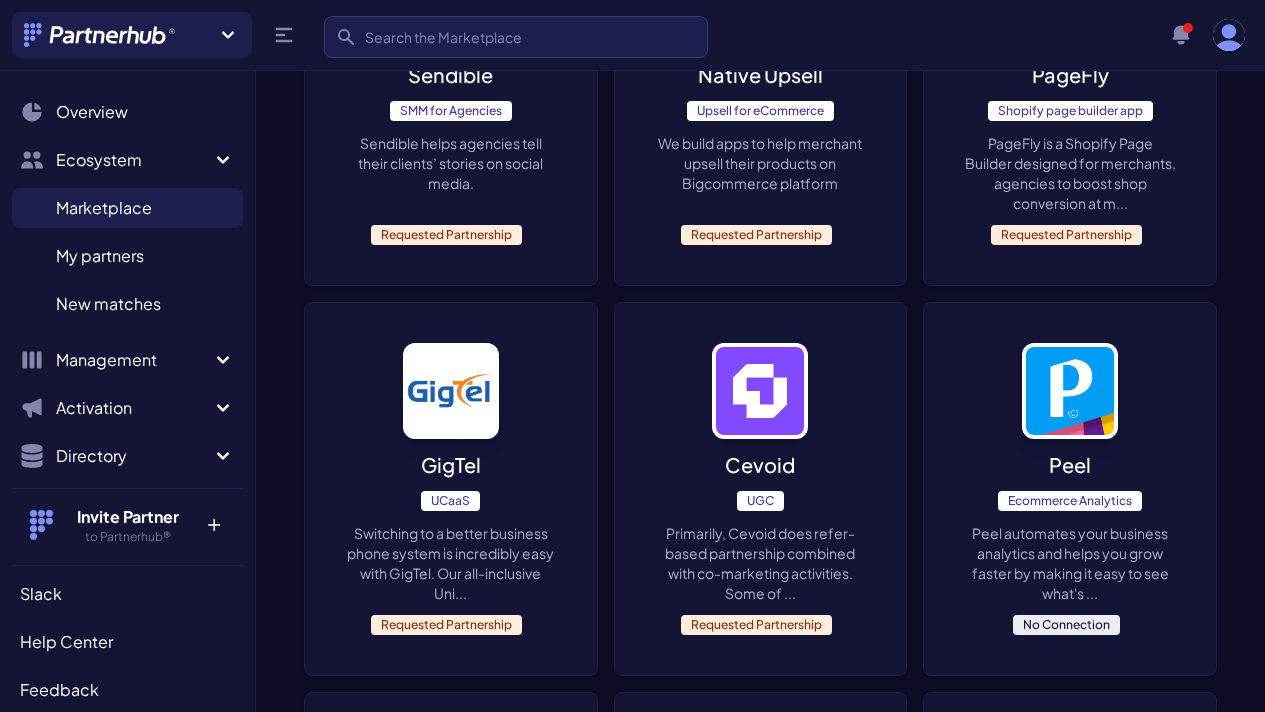 scroll, scrollTop: 1328, scrollLeft: 0, axis: vertical 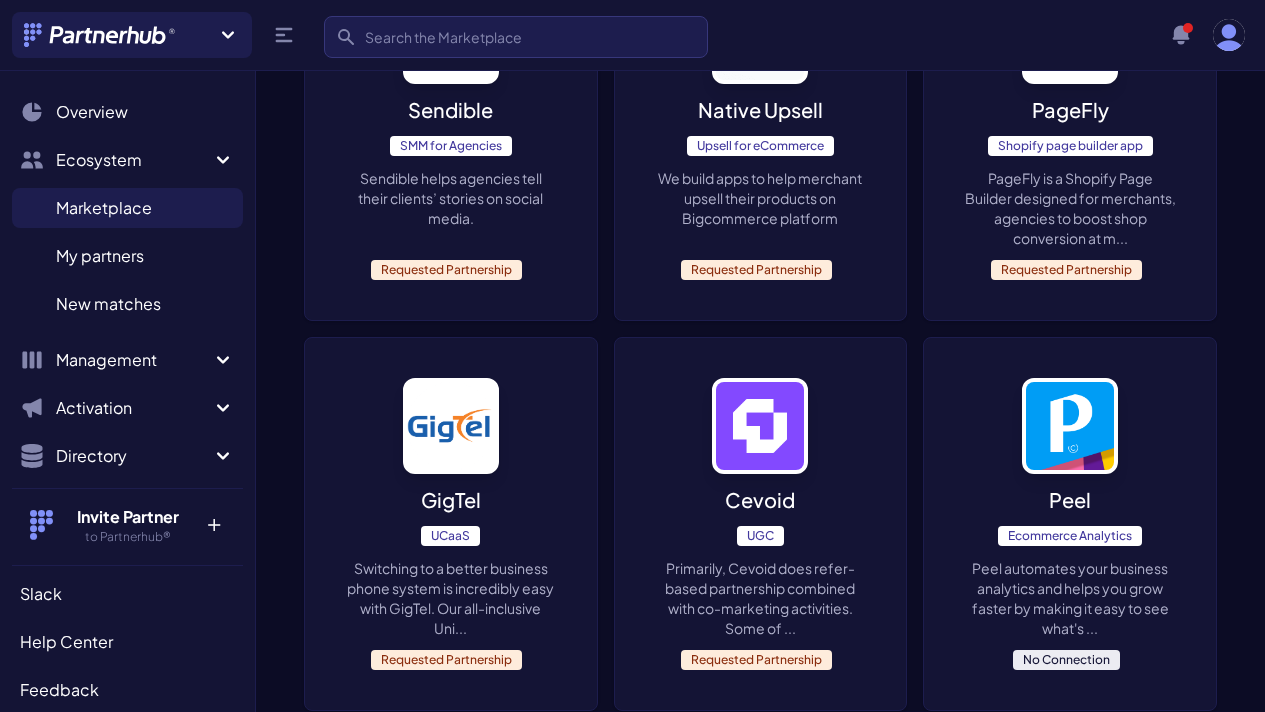 click on "Peel Ecommerce Analytics Peel automates your business analytics and helps you grow faster by making it easy to see what's ... No Connection" at bounding box center [1070, 524] 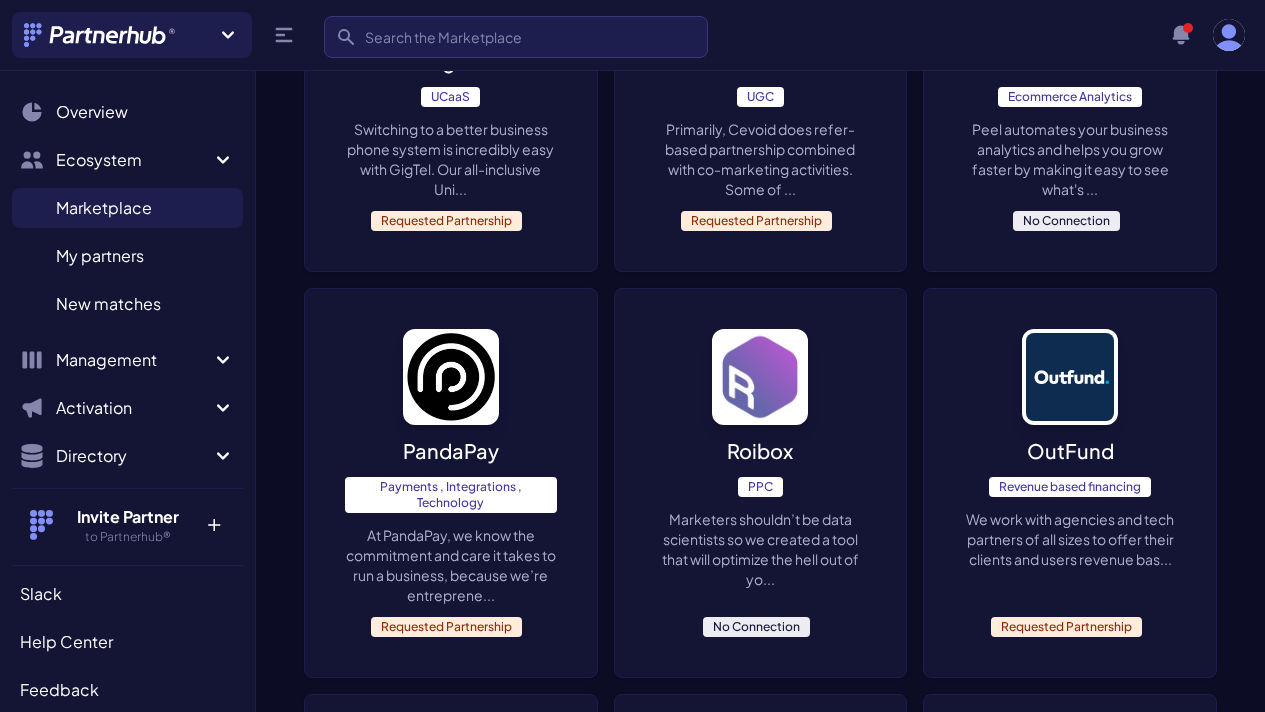 scroll, scrollTop: 1780, scrollLeft: 0, axis: vertical 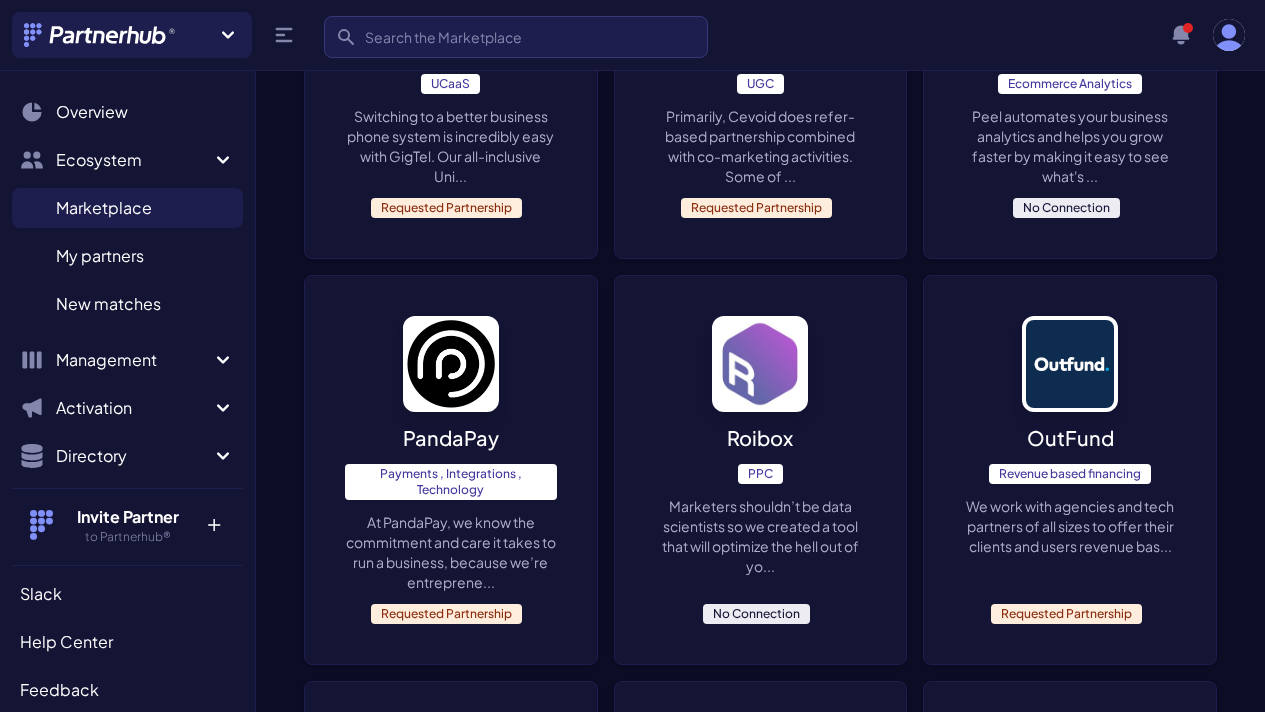click on "Roibox PPC Marketers shouldn’t be data scientists so we created a tool that will optimize the hell out of yo... No Connection" at bounding box center (761, 470) 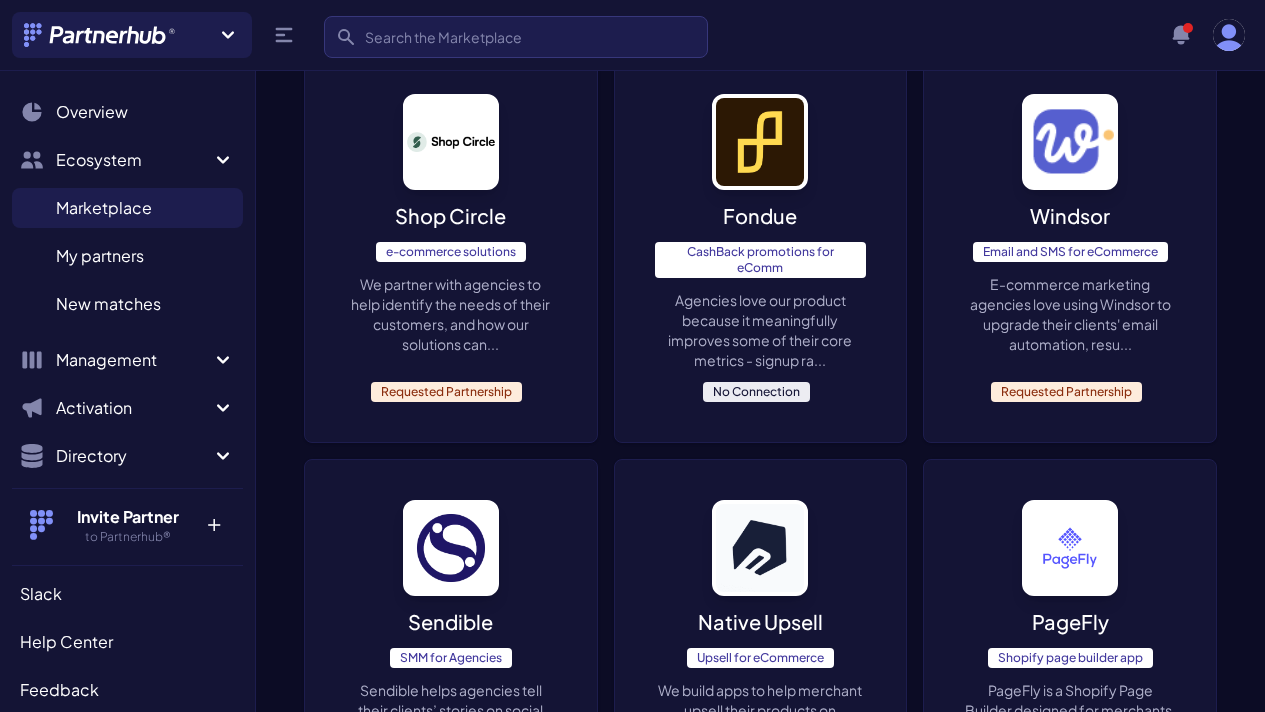 scroll, scrollTop: 806, scrollLeft: 0, axis: vertical 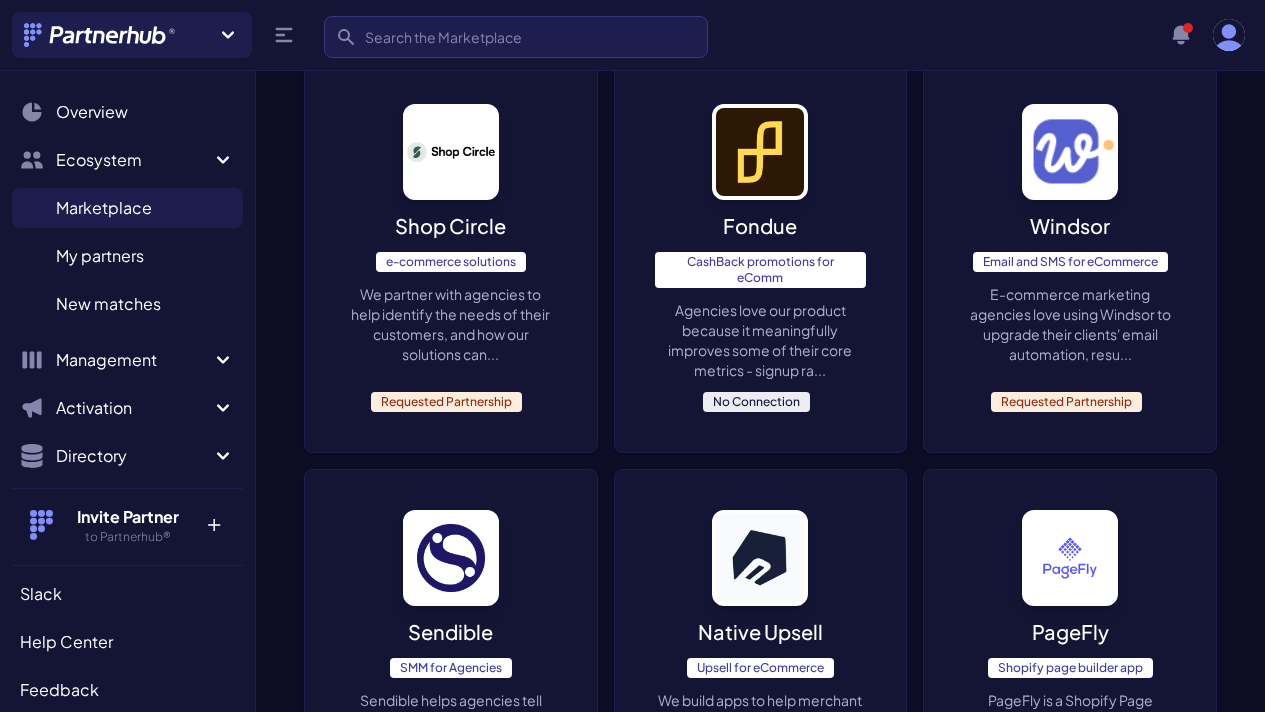 click on "Email and SMS for eCommerce" at bounding box center [1070, 262] 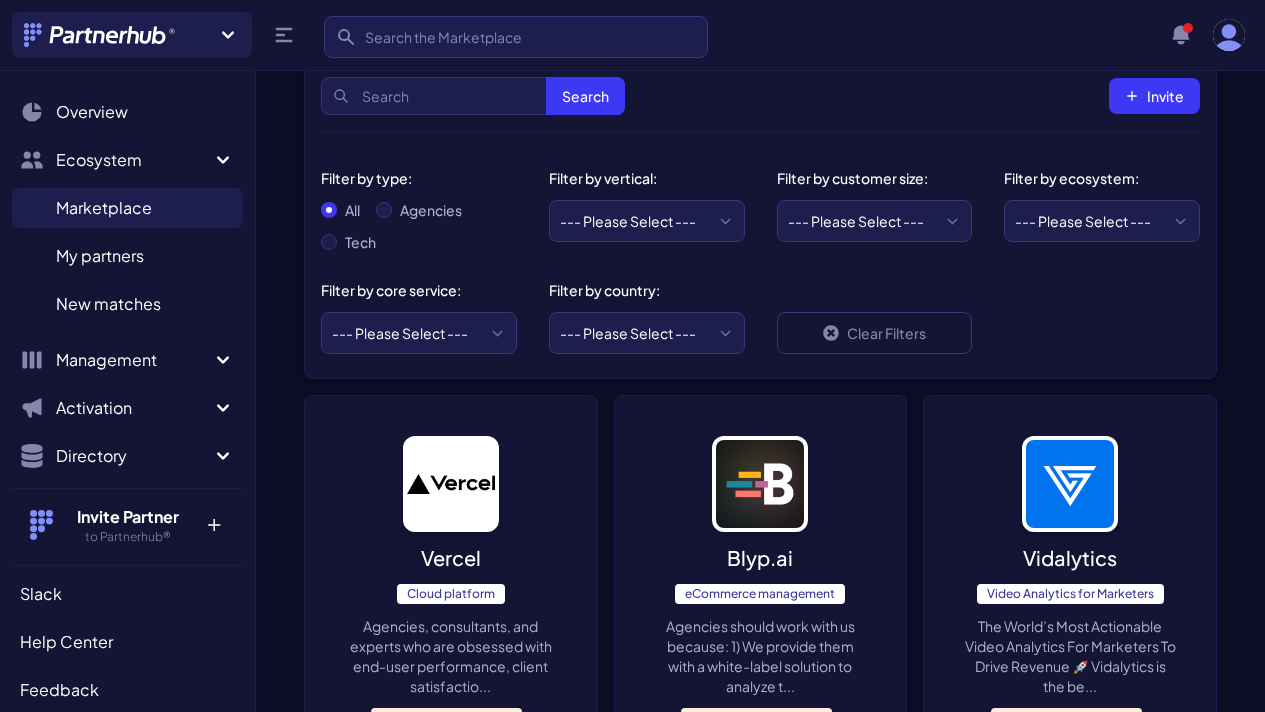 scroll, scrollTop: 0, scrollLeft: 0, axis: both 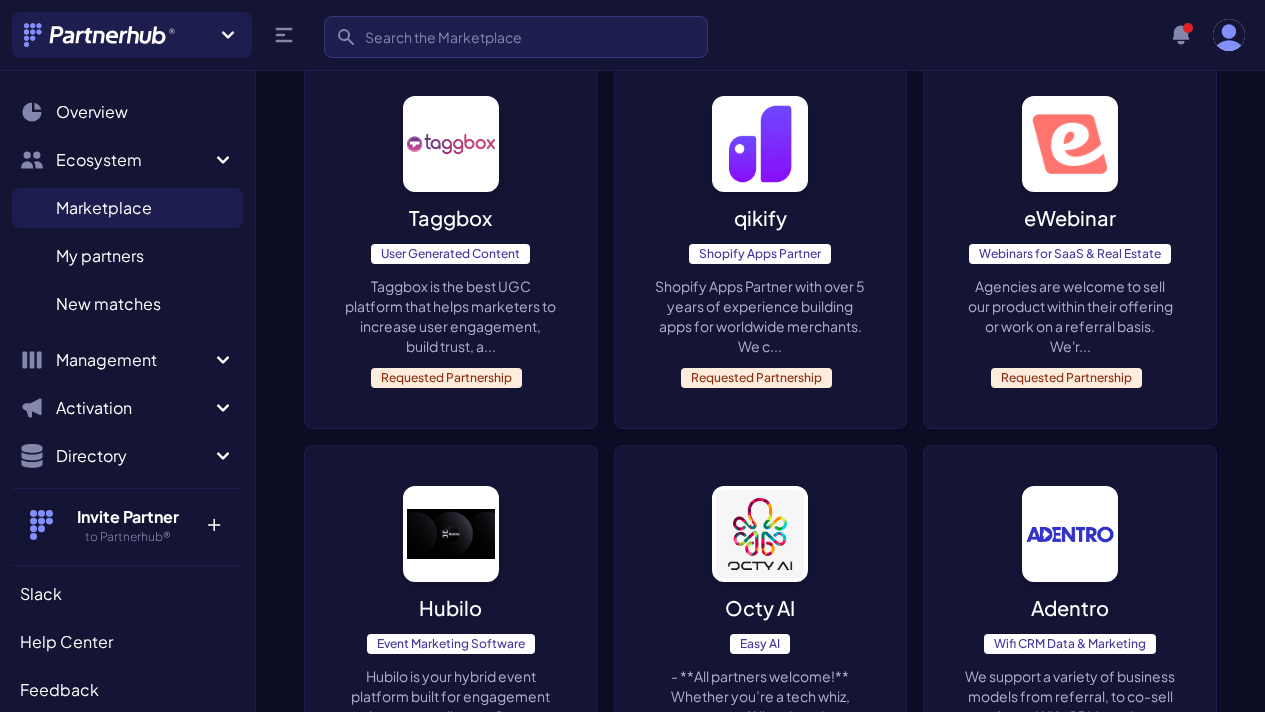 click on "Adentro Wifi CRM Data & Marketing We support a variety of business models from referral, to co-sell of core Wifi/CRM product (inclu... No Connection" at bounding box center (1070, 632) 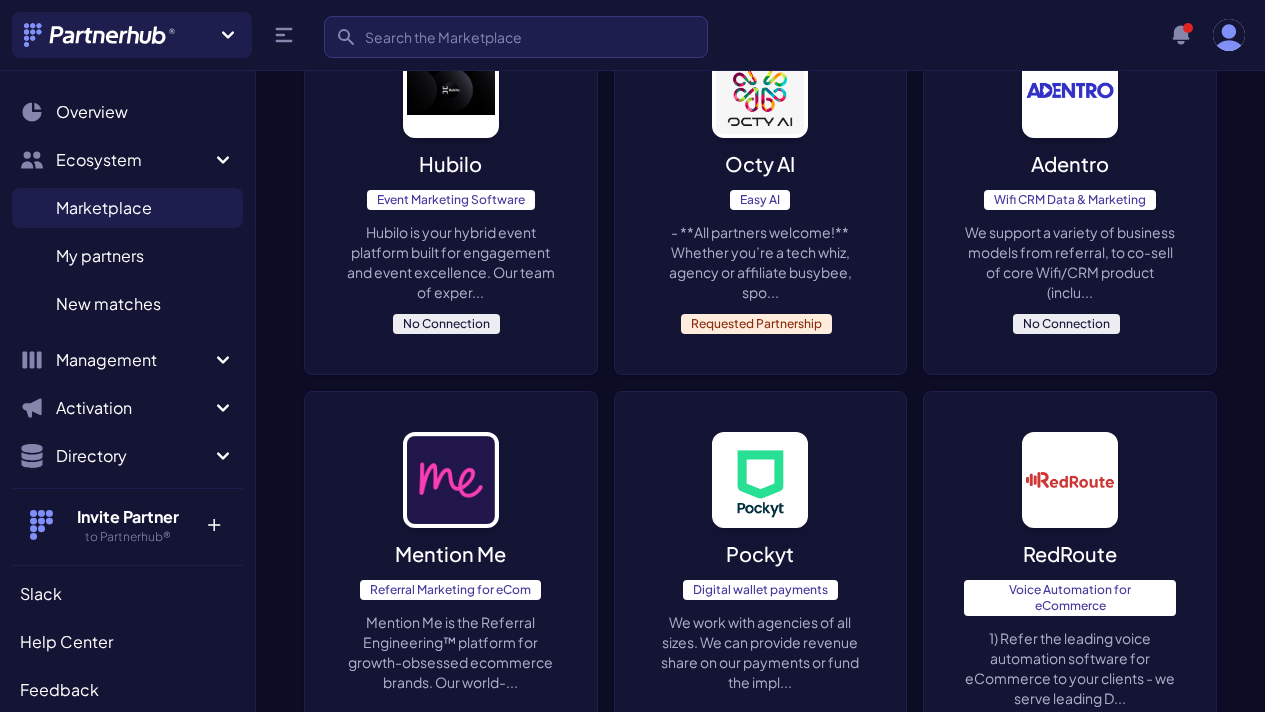 scroll, scrollTop: 3634, scrollLeft: 0, axis: vertical 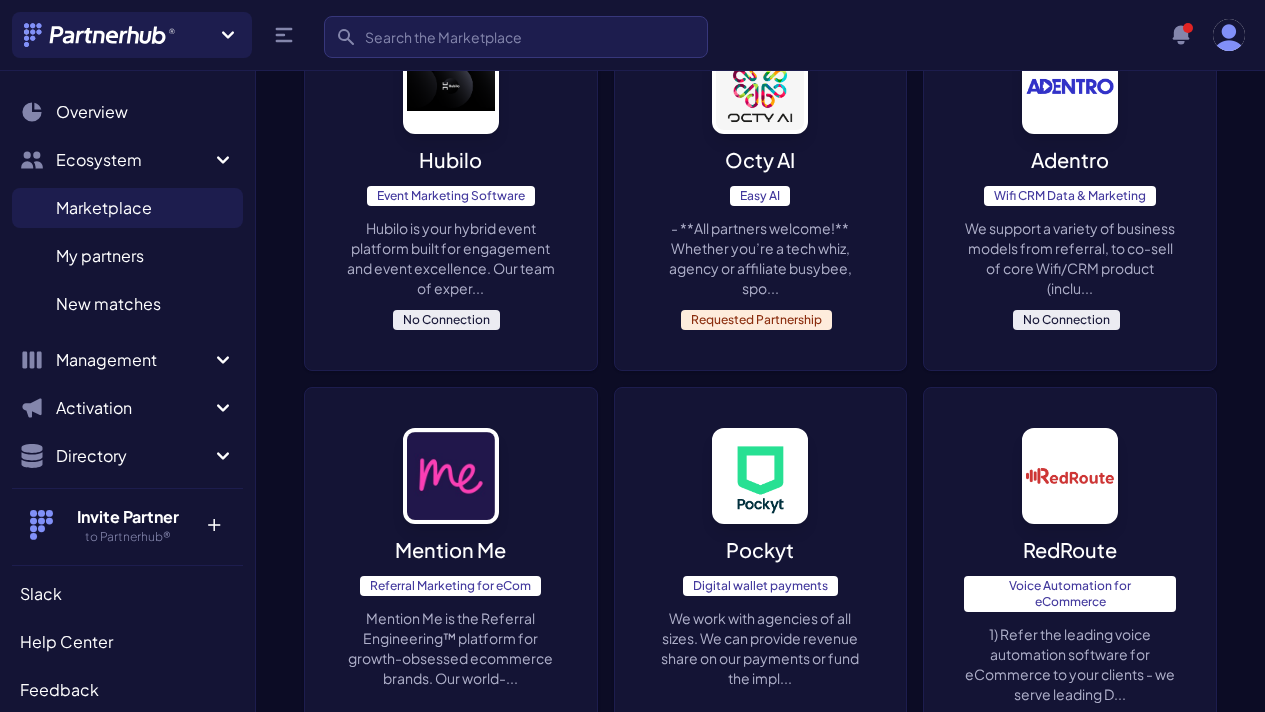 click on "RedRoute Voice Automation for eCommerce 1) Refer the leading voice automation software for eCommerce to your clients - we serve leading D... No Connection" at bounding box center (1070, 582) 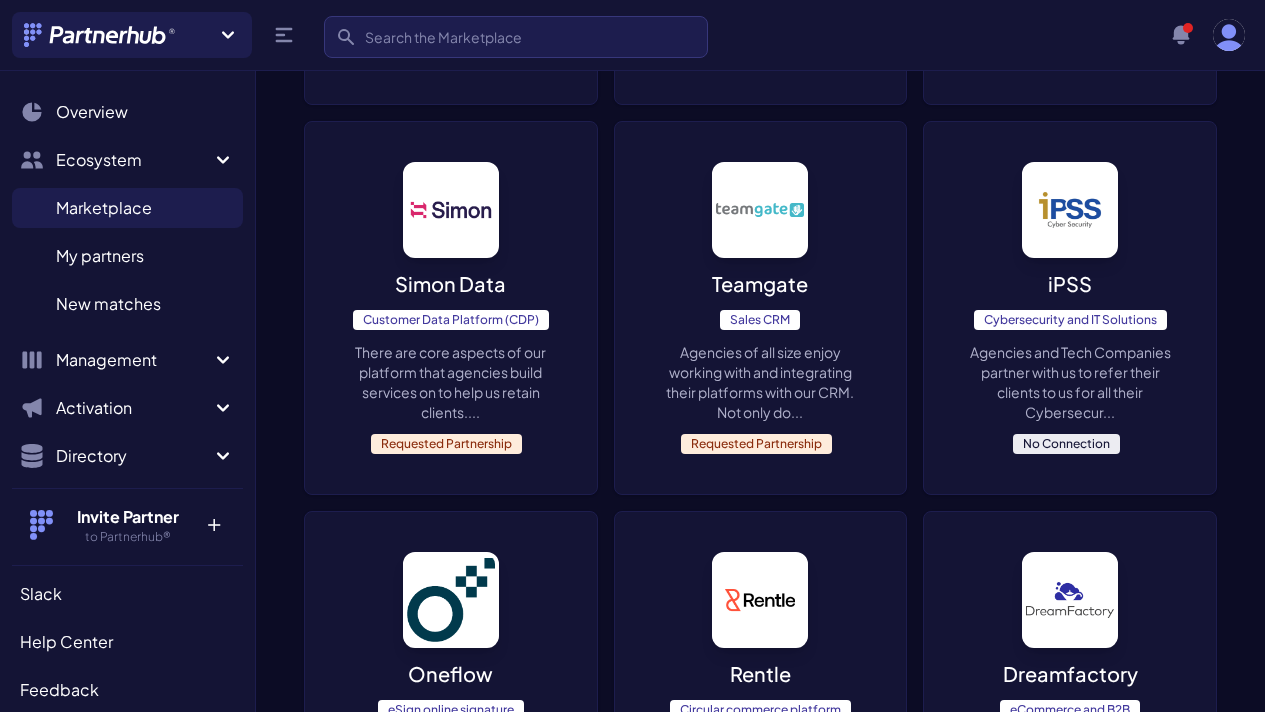 scroll, scrollTop: 4592, scrollLeft: 0, axis: vertical 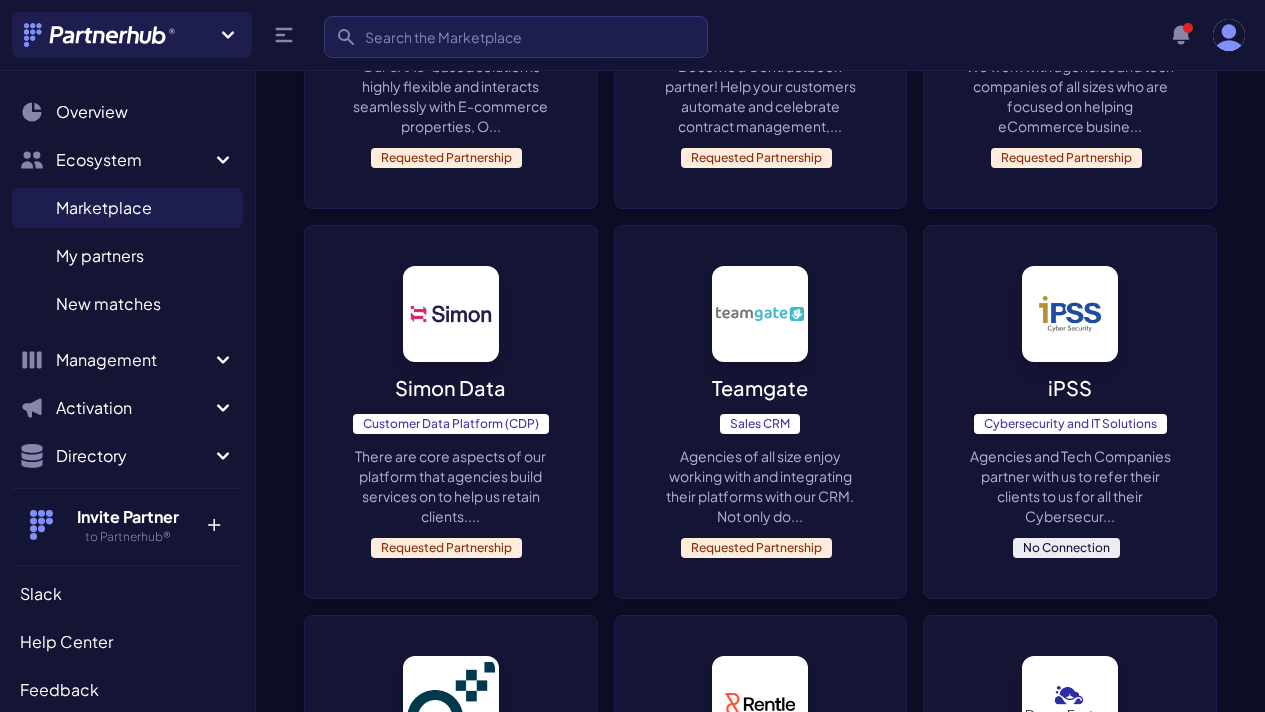 click on "iPSS Cybersecurity and IT Solutions Agencies and Tech Companies partner with us to refer their clients to us for all their Cybersecur... No Connection" at bounding box center [1070, 412] 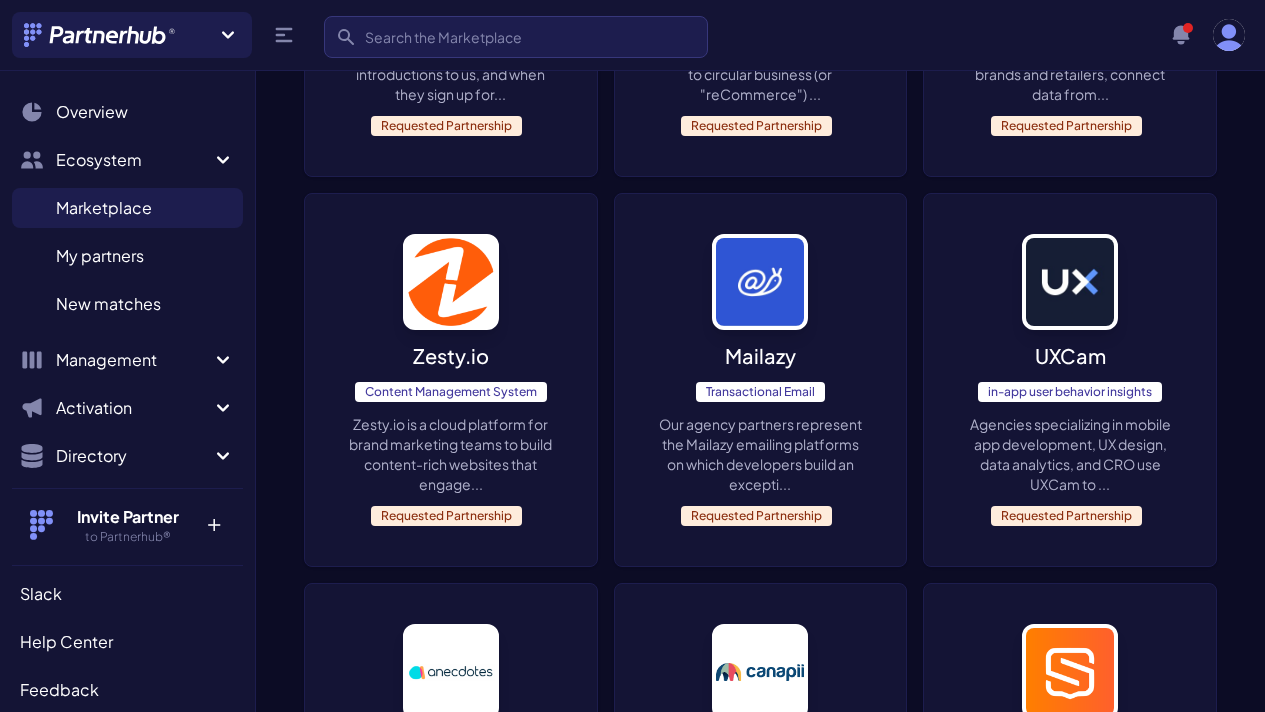 scroll, scrollTop: 5410, scrollLeft: 0, axis: vertical 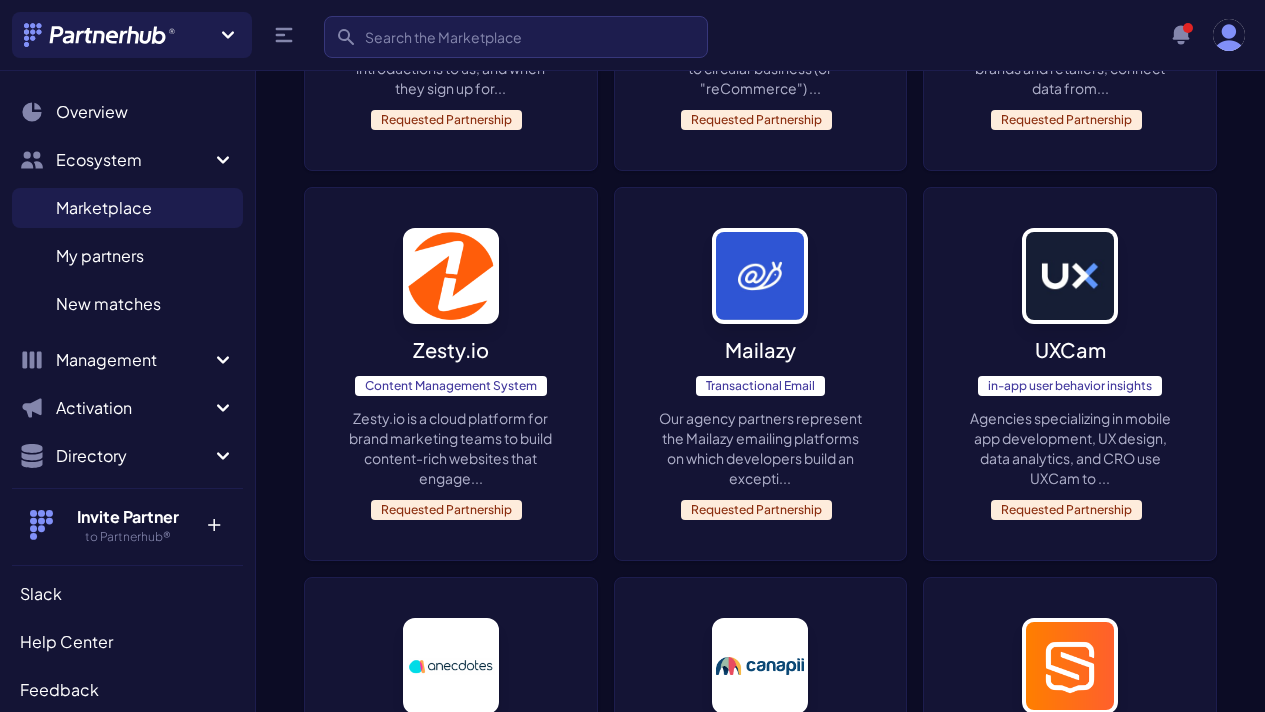 click on "Everything compliance, all in one workspace.
anecdotes is the first operating system (OS) for e..." at bounding box center [451, 838] 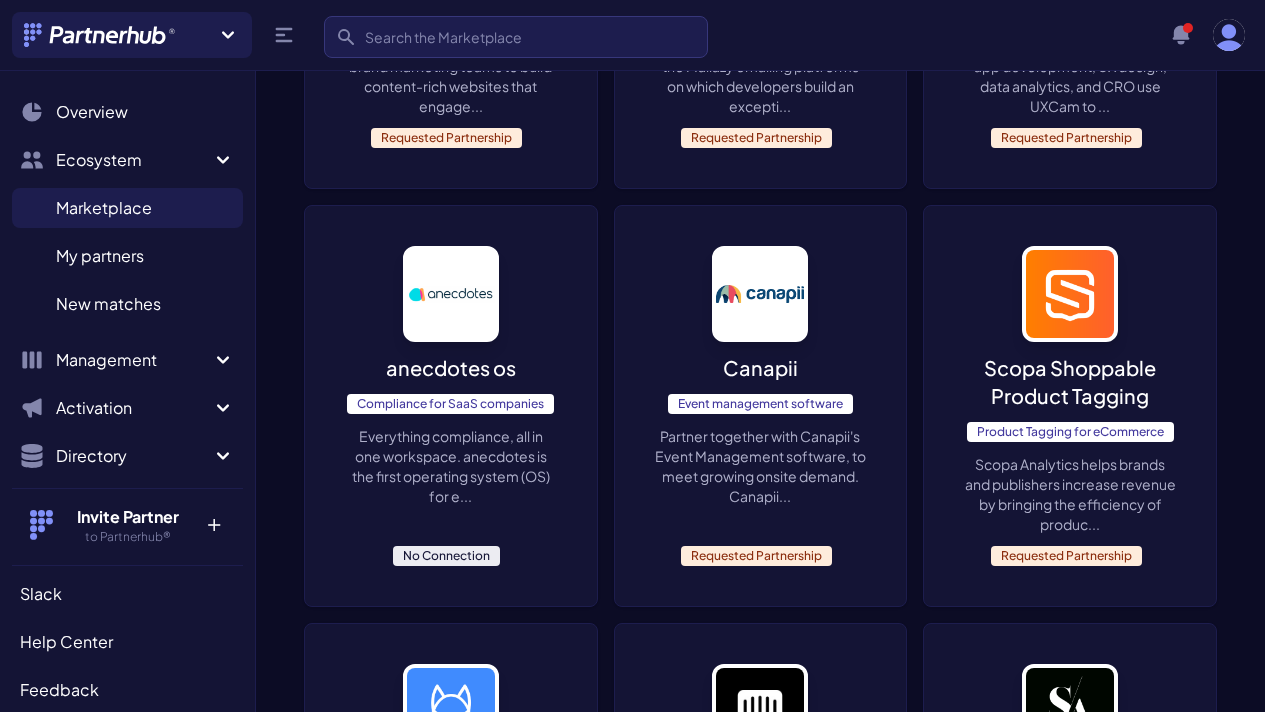 scroll, scrollTop: 5793, scrollLeft: 0, axis: vertical 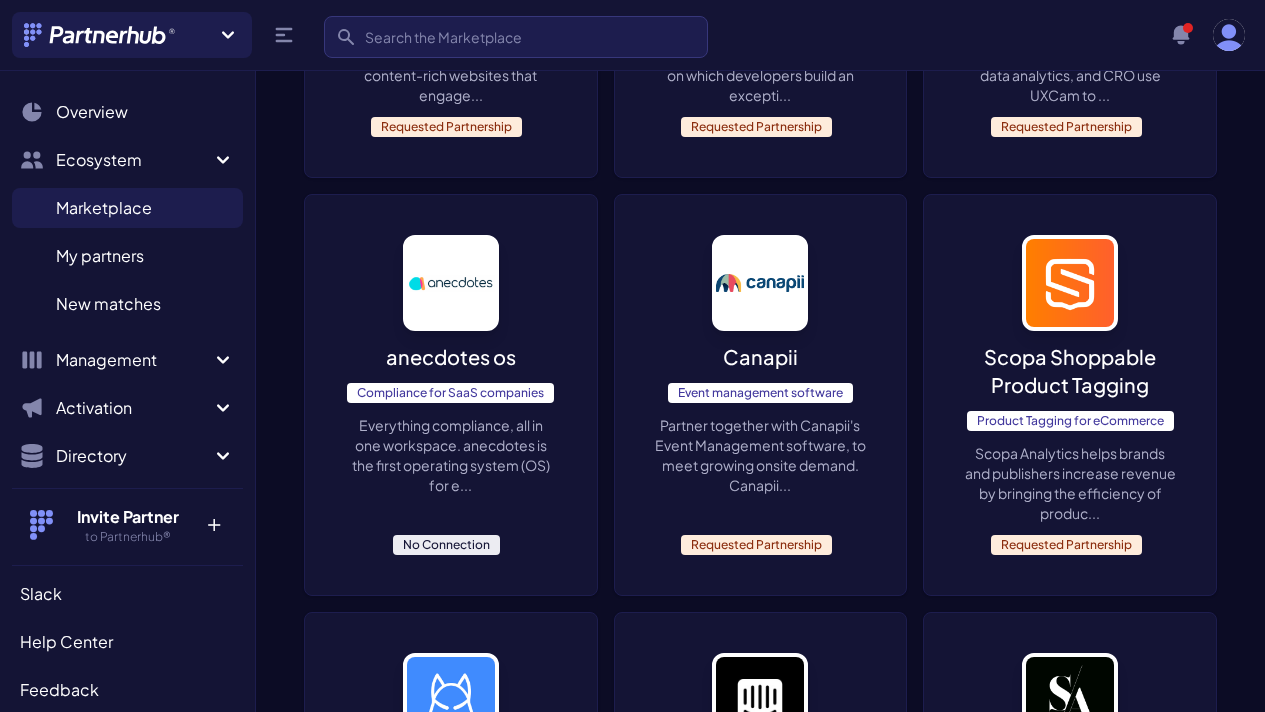 click on "Style Arcade Fashion Software Agencies partner with Style Arcade to drive their fashion customers growth by helping them to mak... No Connection" at bounding box center [1070, 799] 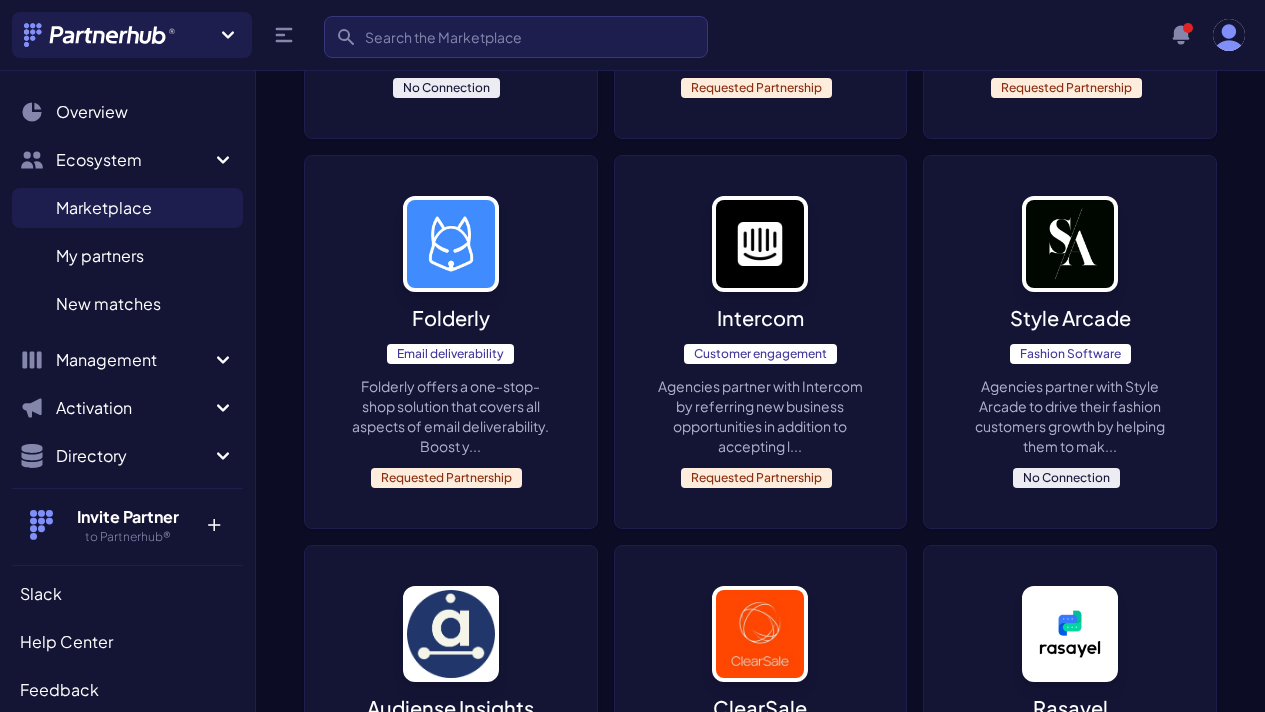 scroll, scrollTop: 6292, scrollLeft: 0, axis: vertical 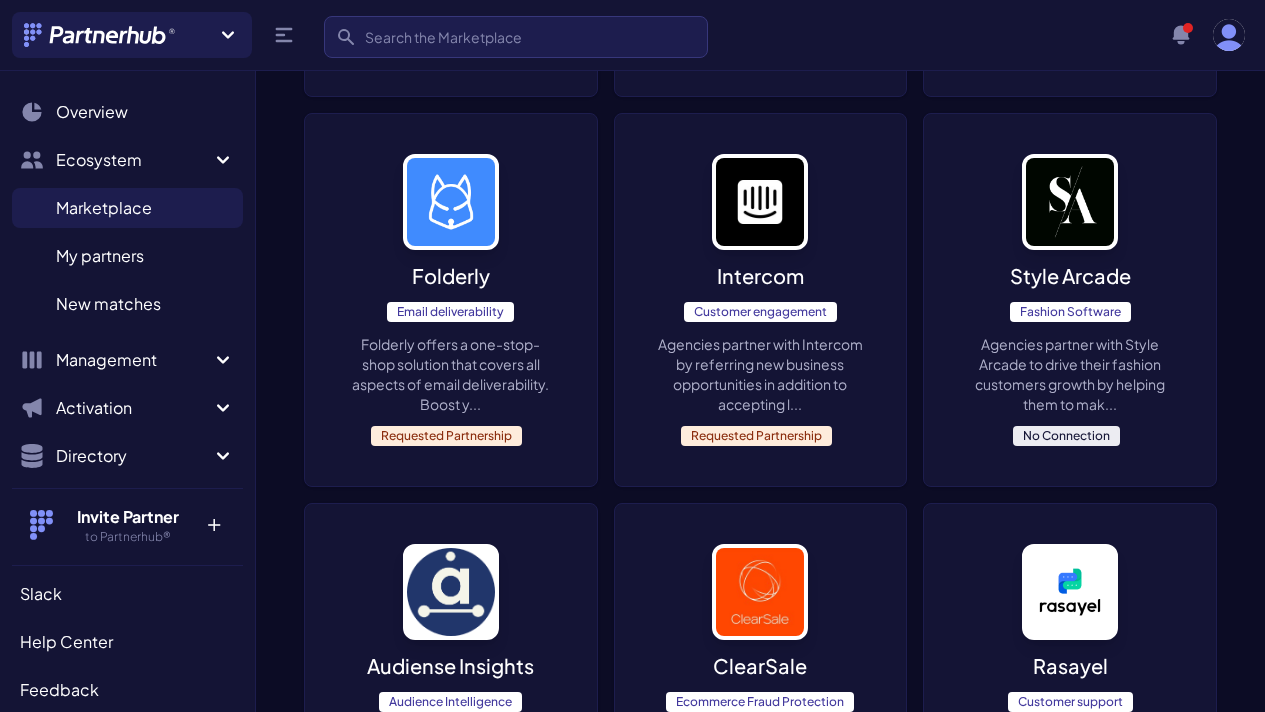 click on "Clearsale understands that protecting businesses against fraud-related chargebacks takes more tha..." at bounding box center (761, 764) 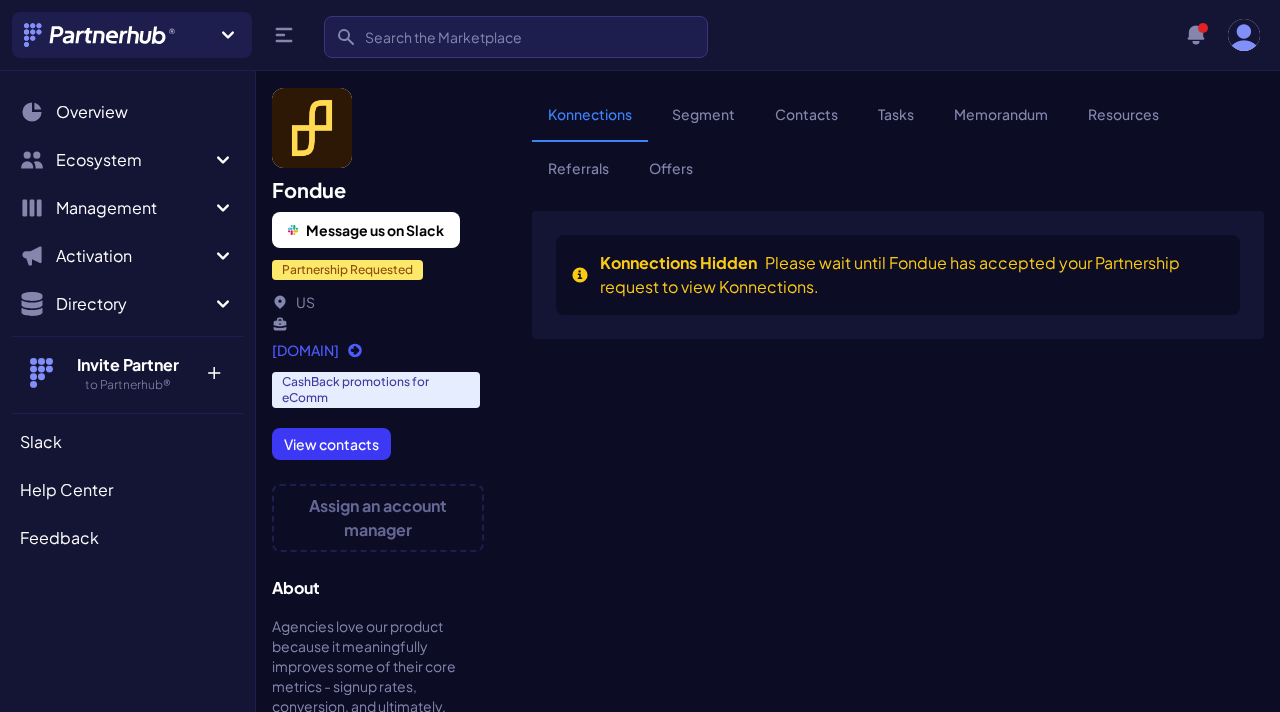 scroll, scrollTop: 0, scrollLeft: 0, axis: both 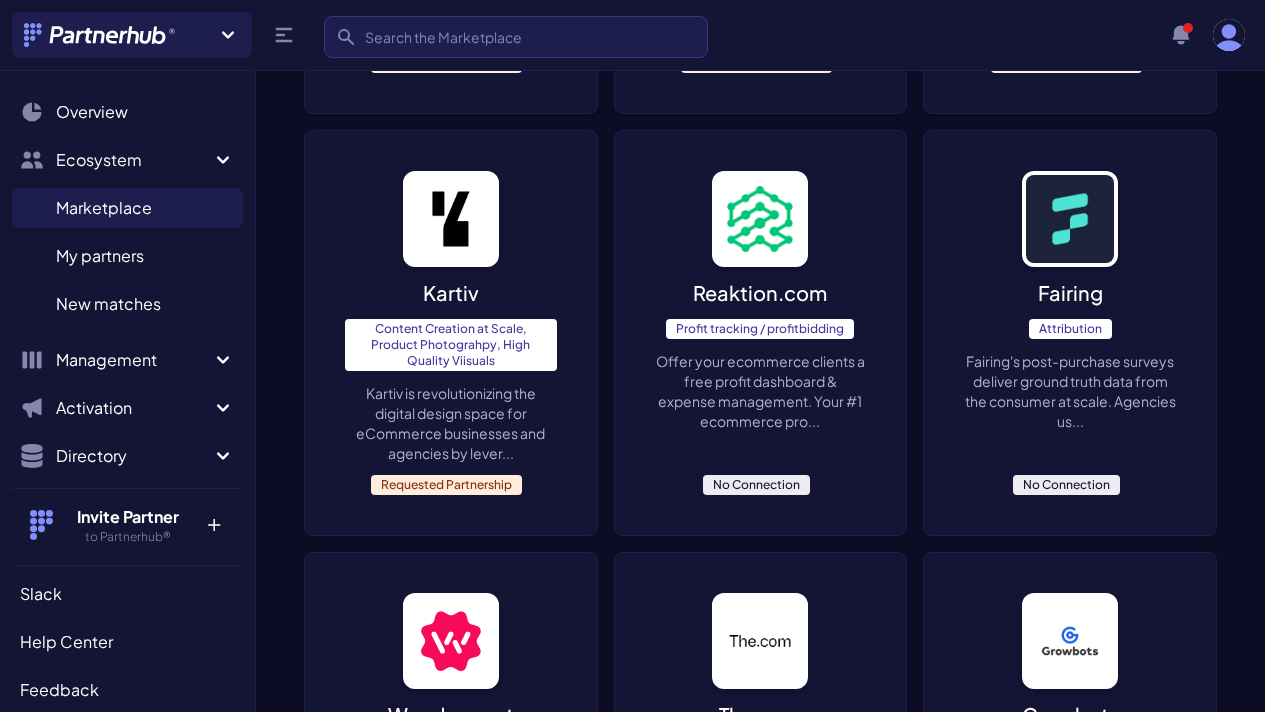 click on "Fairing Attribution Fairing's post-purchase surveys deliver ground truth data from the consumer at scale. Agencies us... No Connection" at bounding box center [1070, 333] 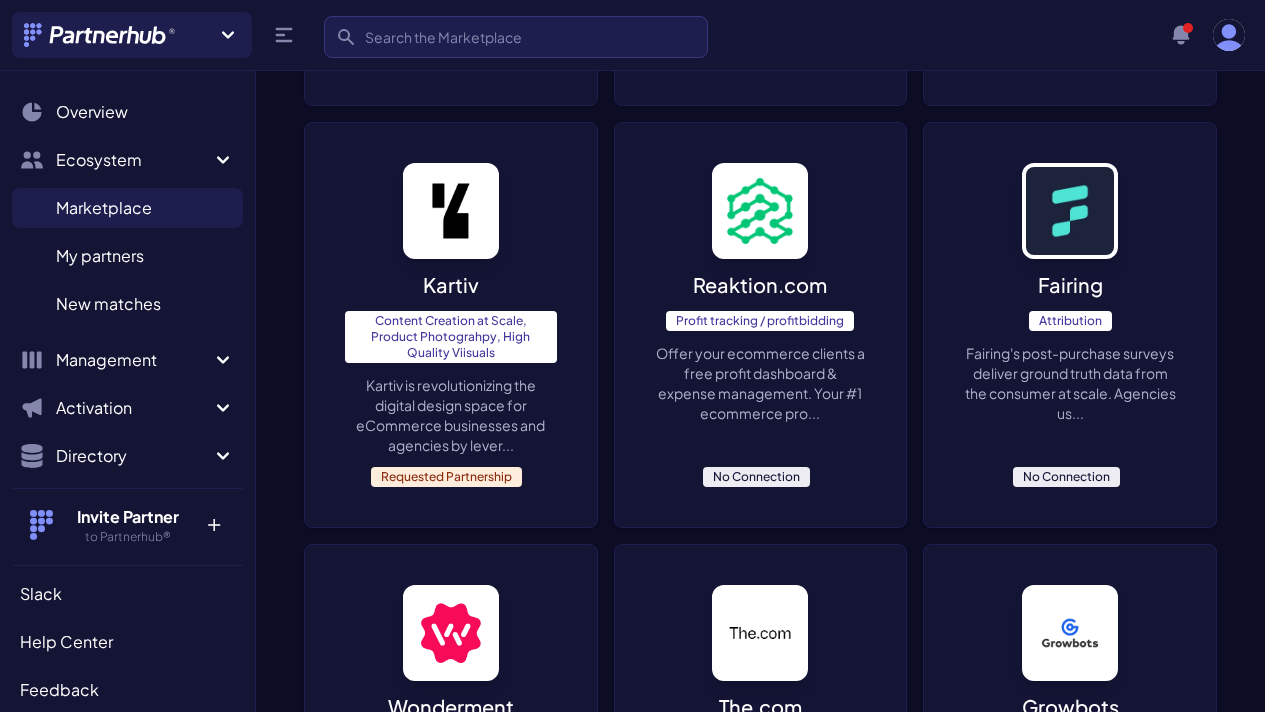 click on "Offer your ecommerce clients a free profit dashboard & expense management.
Your #1 ecommerce pro..." at bounding box center (761, 383) 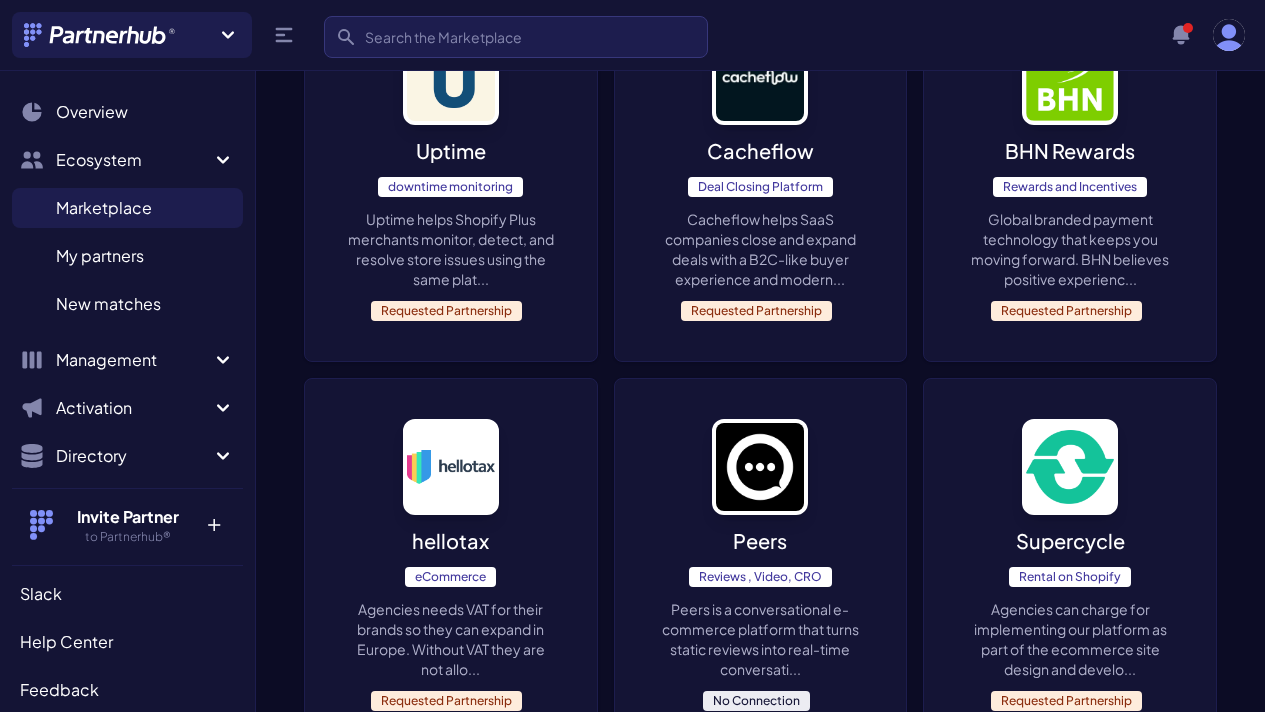 scroll, scrollTop: 4700, scrollLeft: 0, axis: vertical 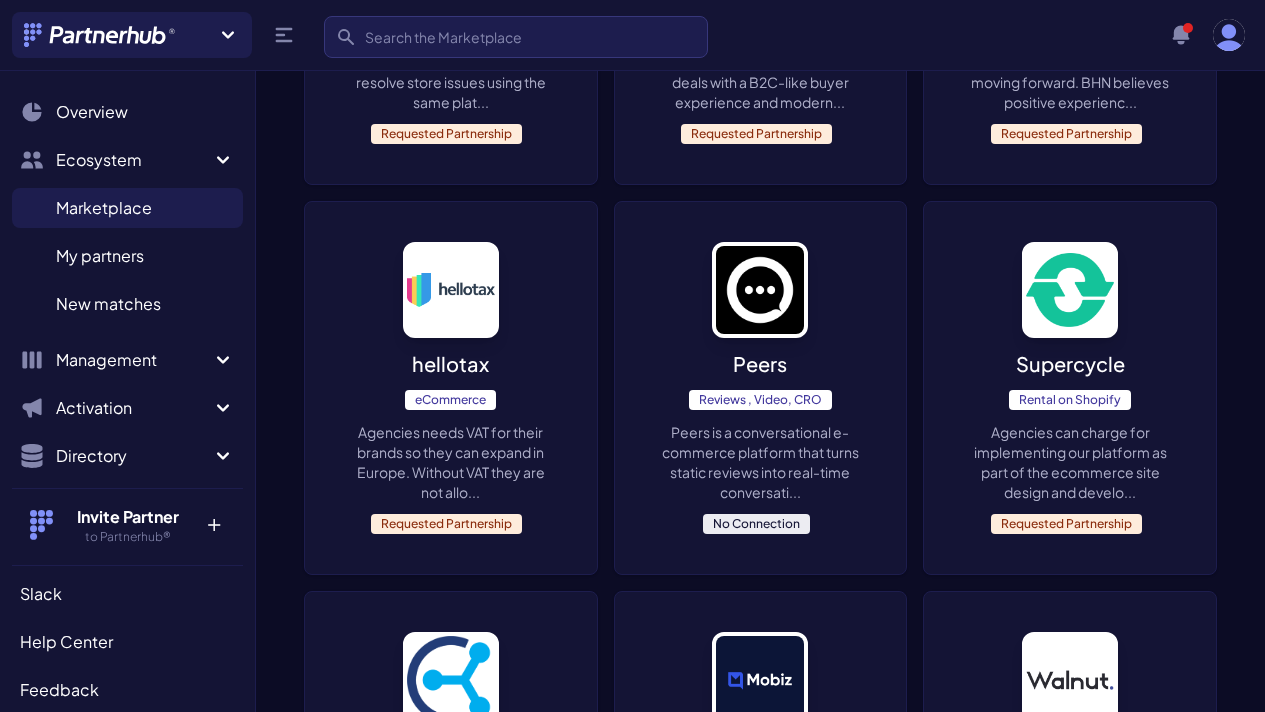 click on "Peers Reviews , Video, CRO Peers is a conversational e-commerce platform that turns static reviews into real-time conversati... No Connection" at bounding box center (761, 388) 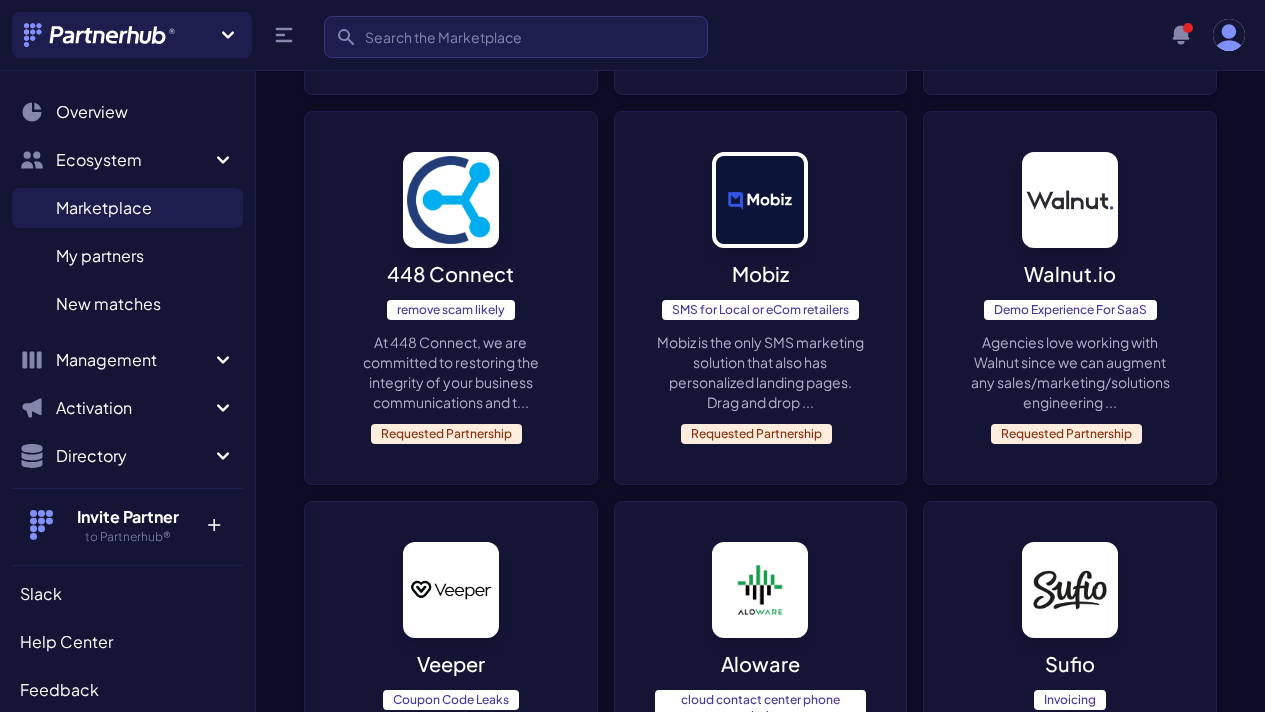 scroll, scrollTop: 5174, scrollLeft: 0, axis: vertical 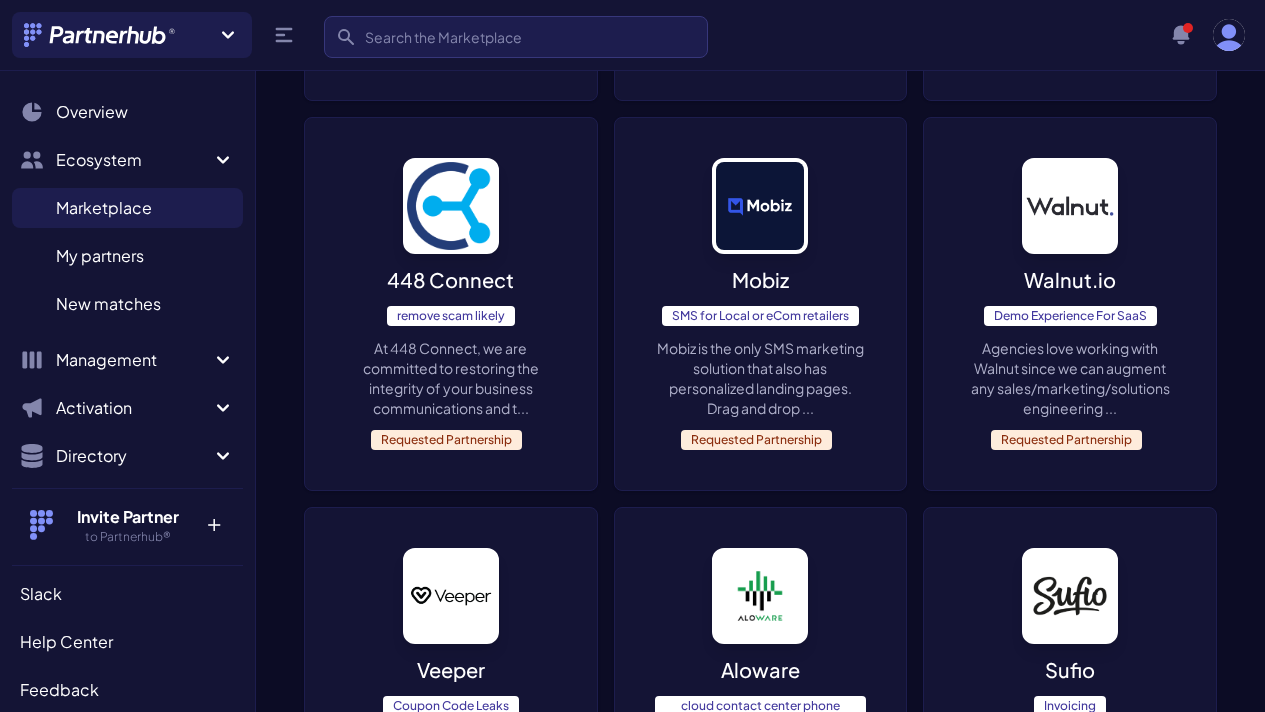 click on "Veeper Coupon Code Leaks Veeper stops coupon code leaks and over-discounting. No Connection" at bounding box center (451, 702) 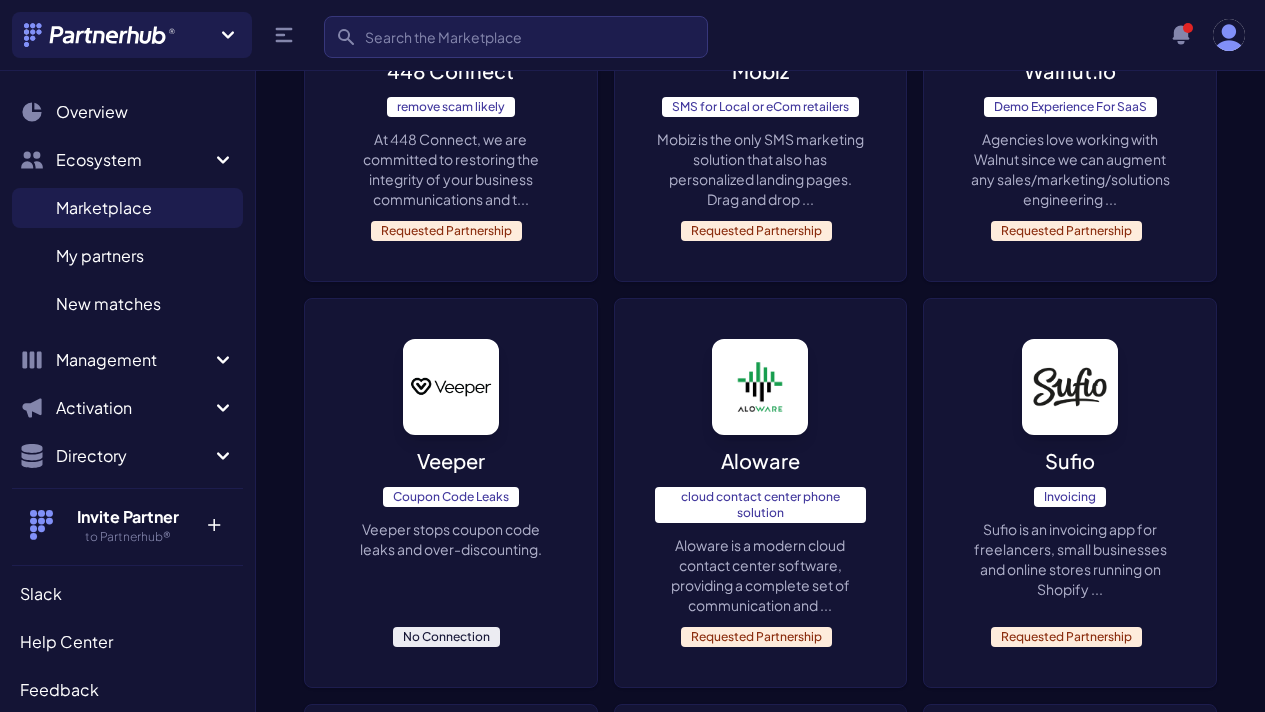 scroll, scrollTop: 5518, scrollLeft: 0, axis: vertical 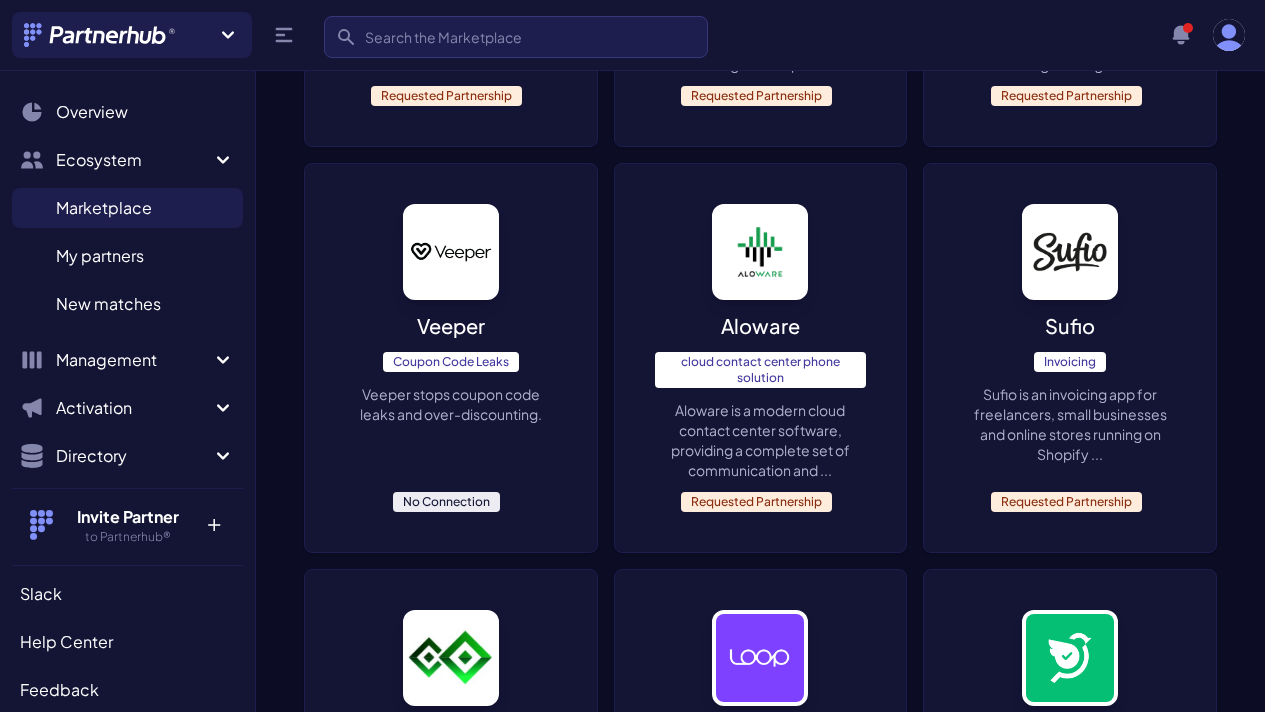 click on "Carbonze is a sustainability-focused technology company that empowers businesses to effectively m..." at bounding box center (451, 830) 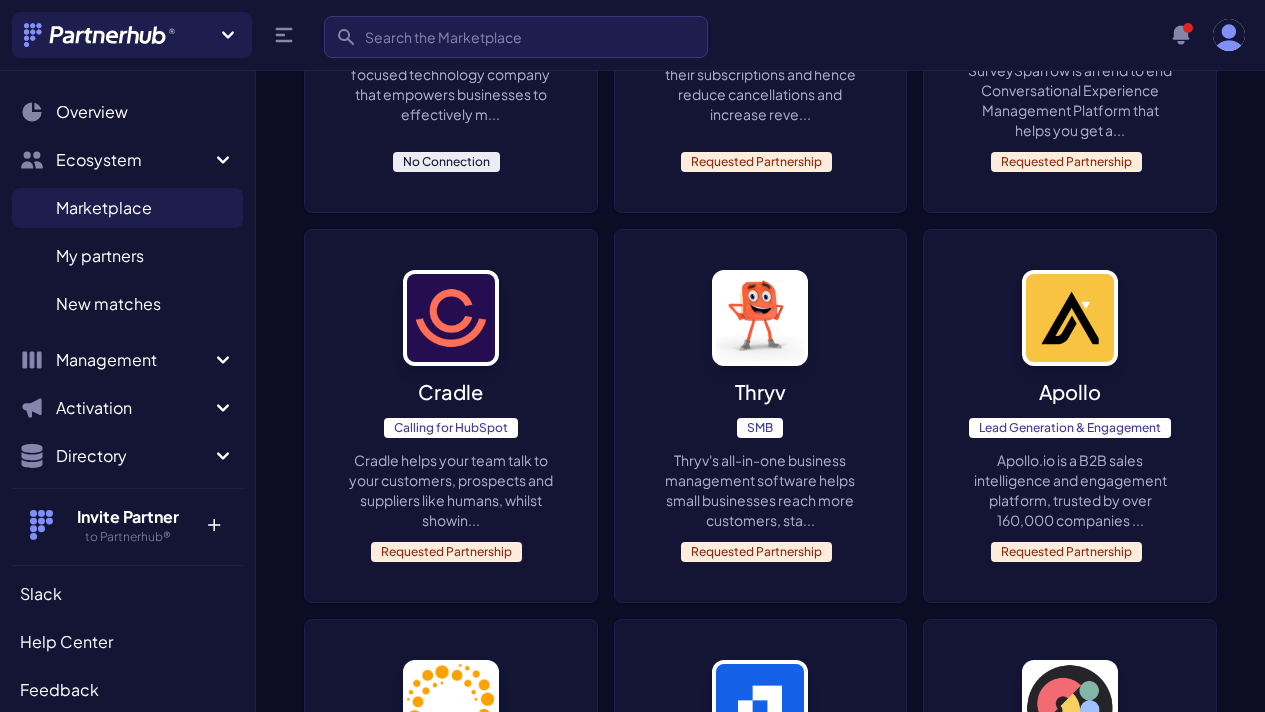 scroll, scrollTop: 6356, scrollLeft: 0, axis: vertical 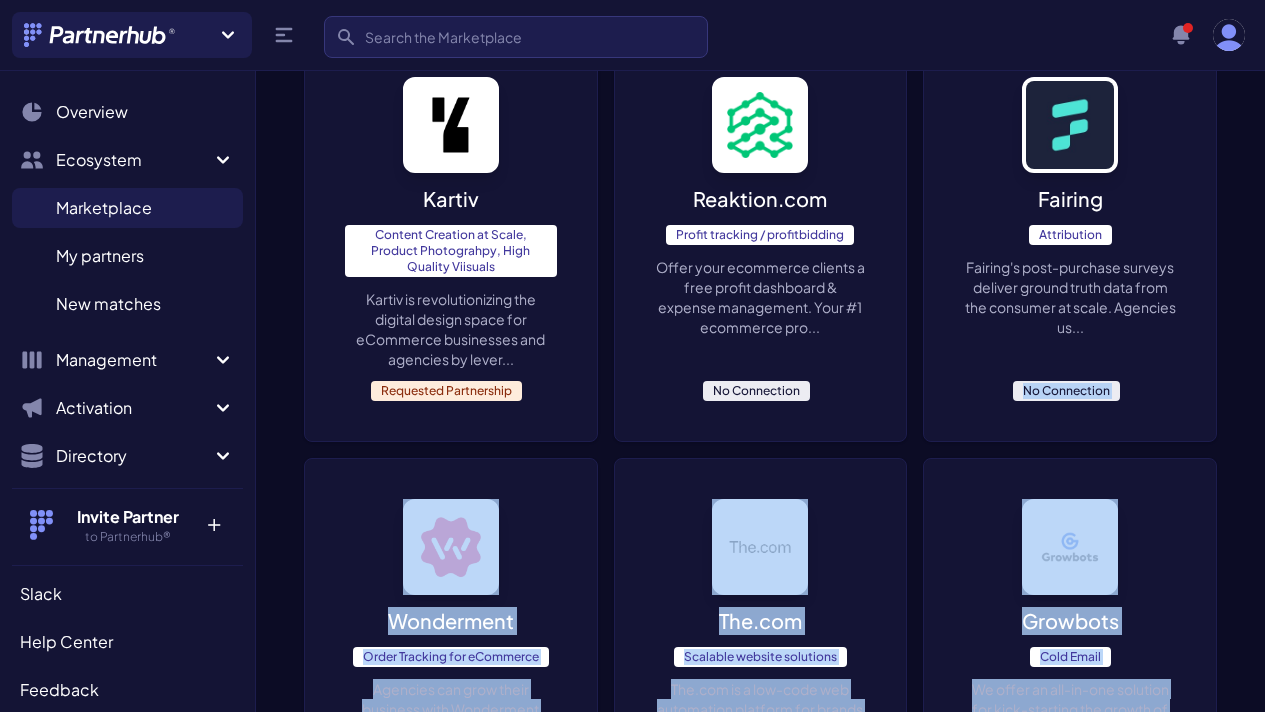 drag, startPoint x: 763, startPoint y: 174, endPoint x: 1125, endPoint y: -88, distance: 446.86462 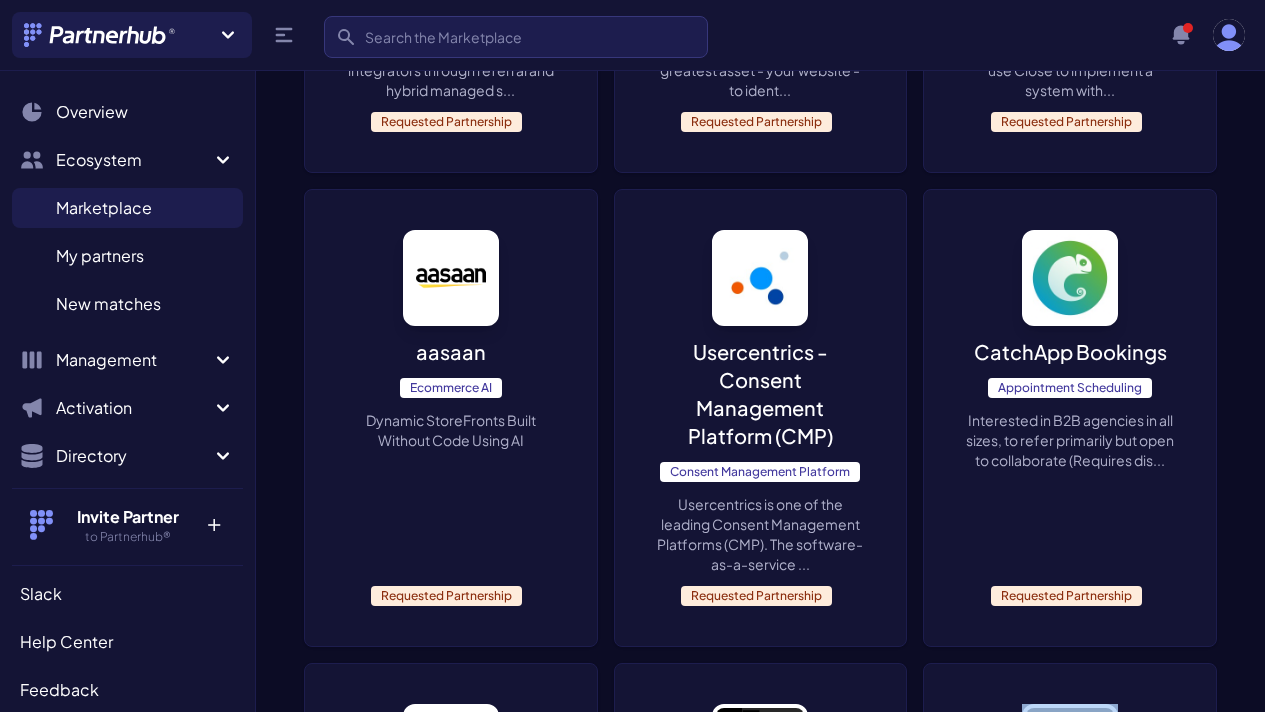 scroll, scrollTop: 3258, scrollLeft: 0, axis: vertical 